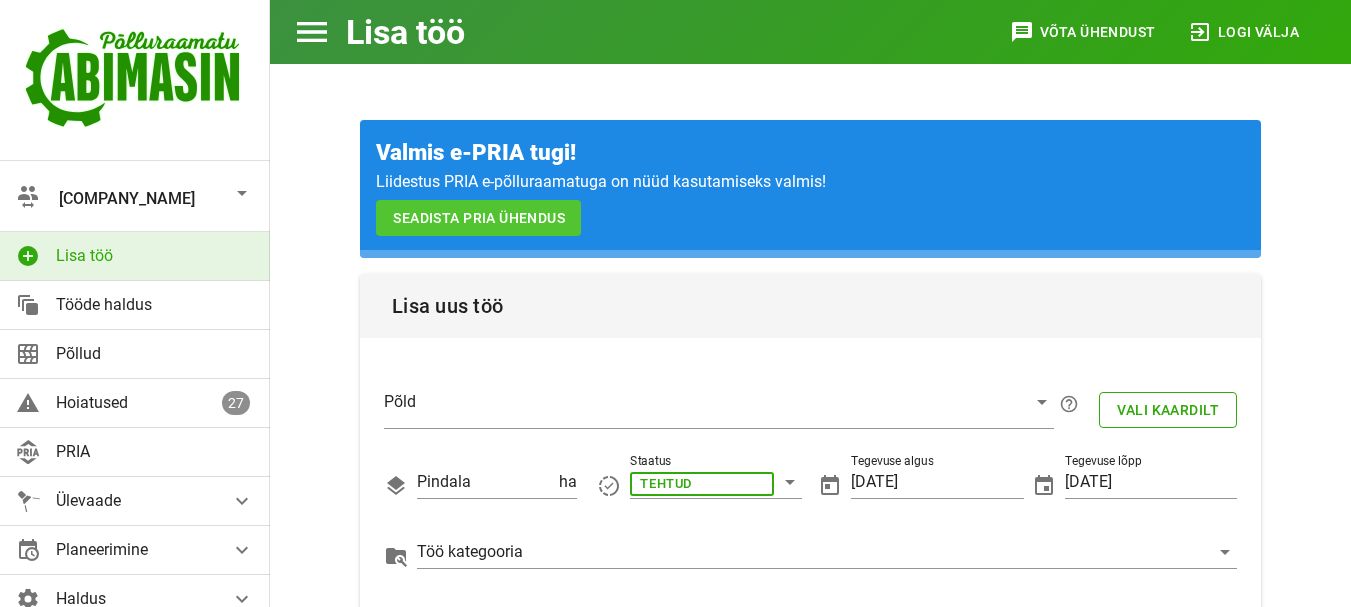 scroll, scrollTop: 32, scrollLeft: 0, axis: vertical 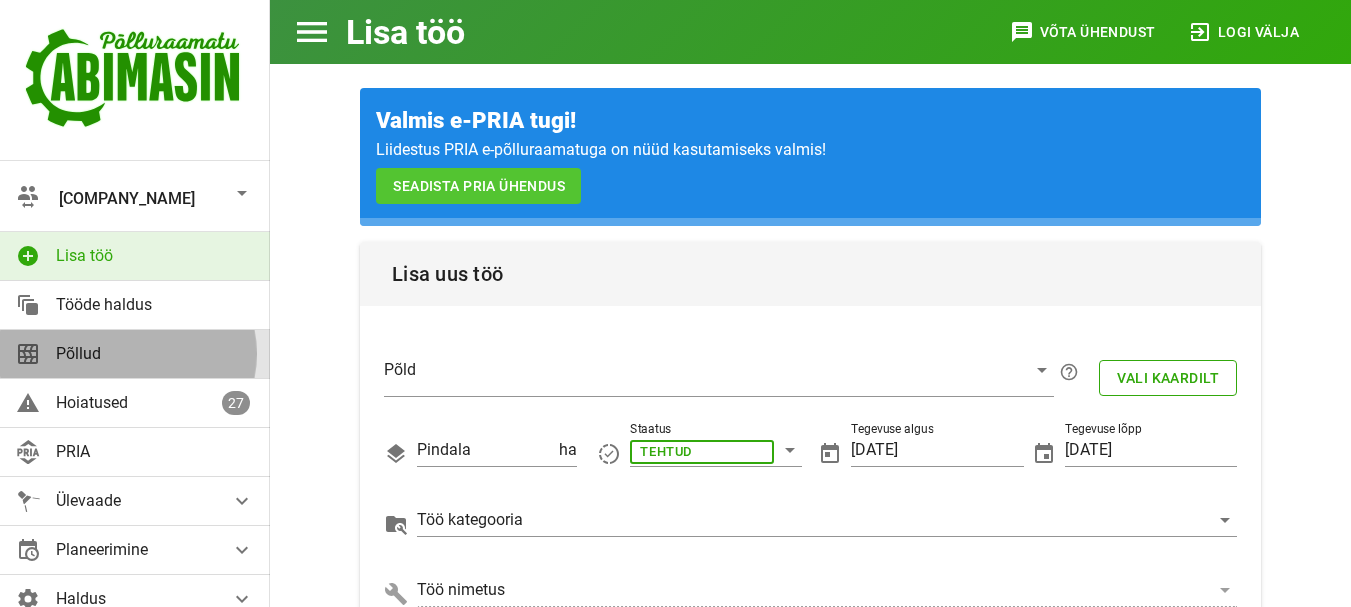 click on "Põllud" at bounding box center (155, 353) 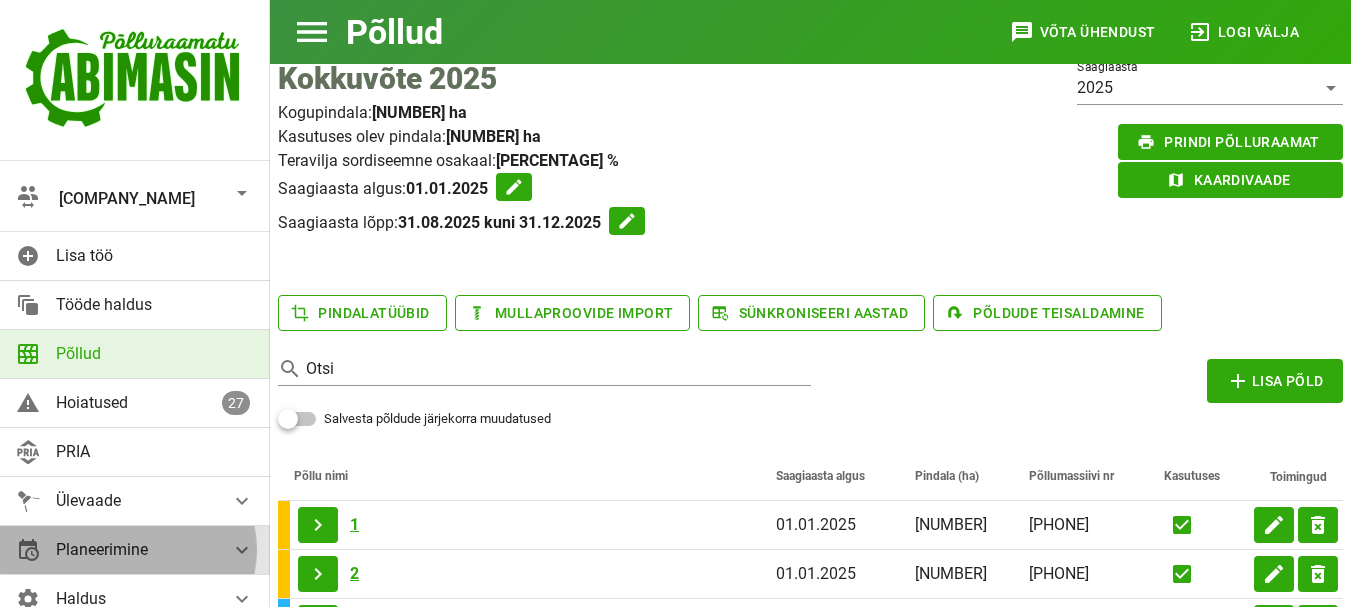 click at bounding box center [242, 501] 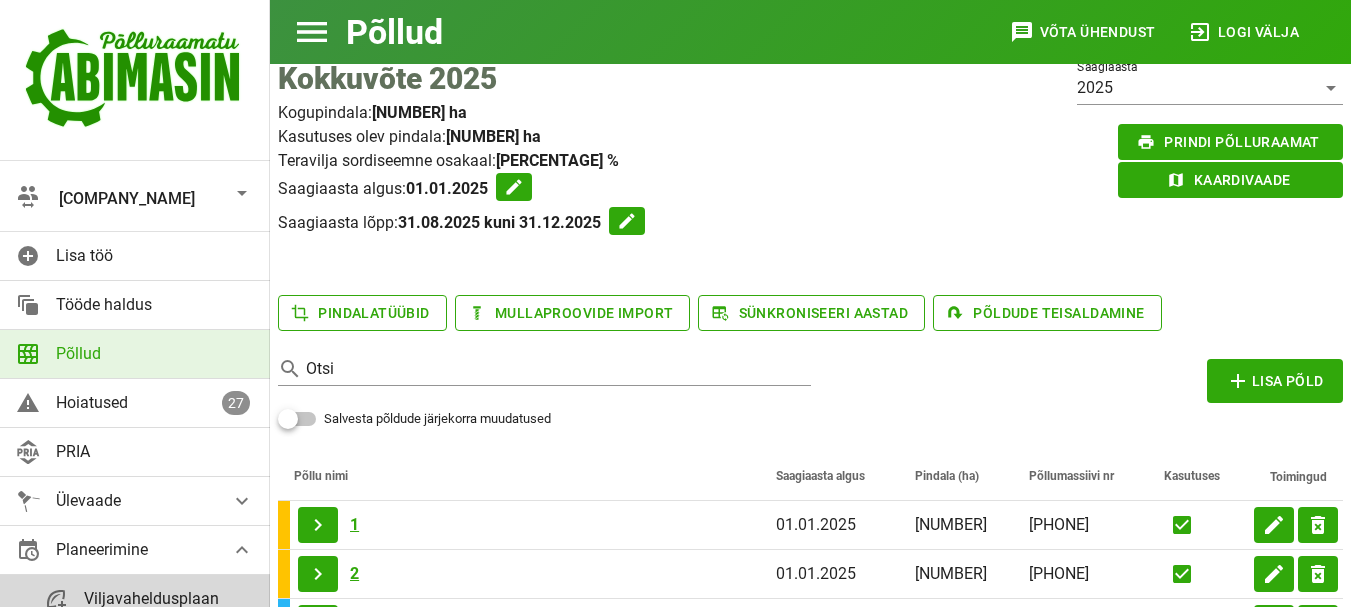 click on "Viljavaheldusplaan" at bounding box center (169, 598) 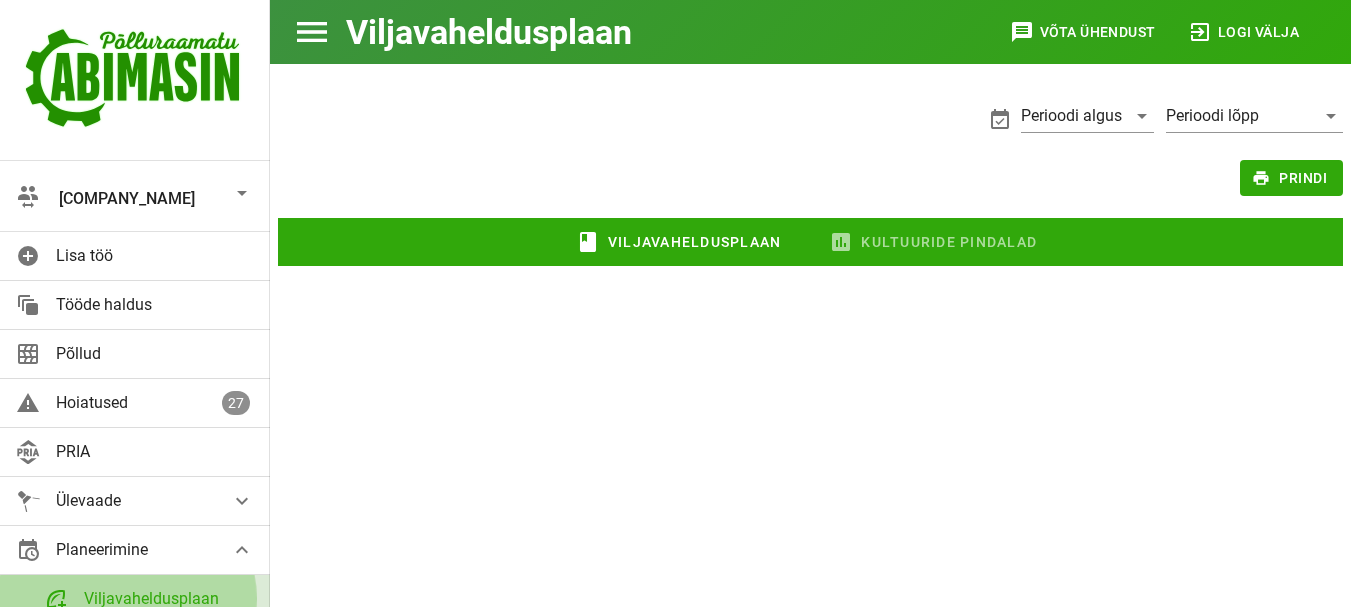 scroll, scrollTop: 0, scrollLeft: 0, axis: both 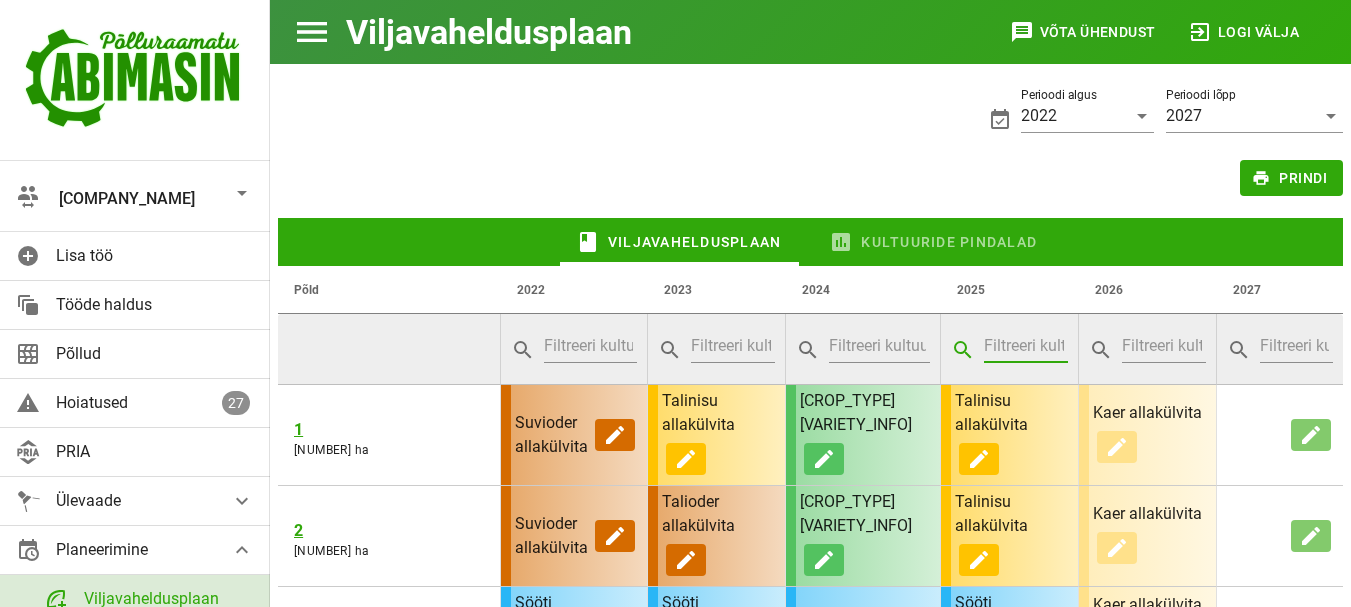click at bounding box center [1024, 346] 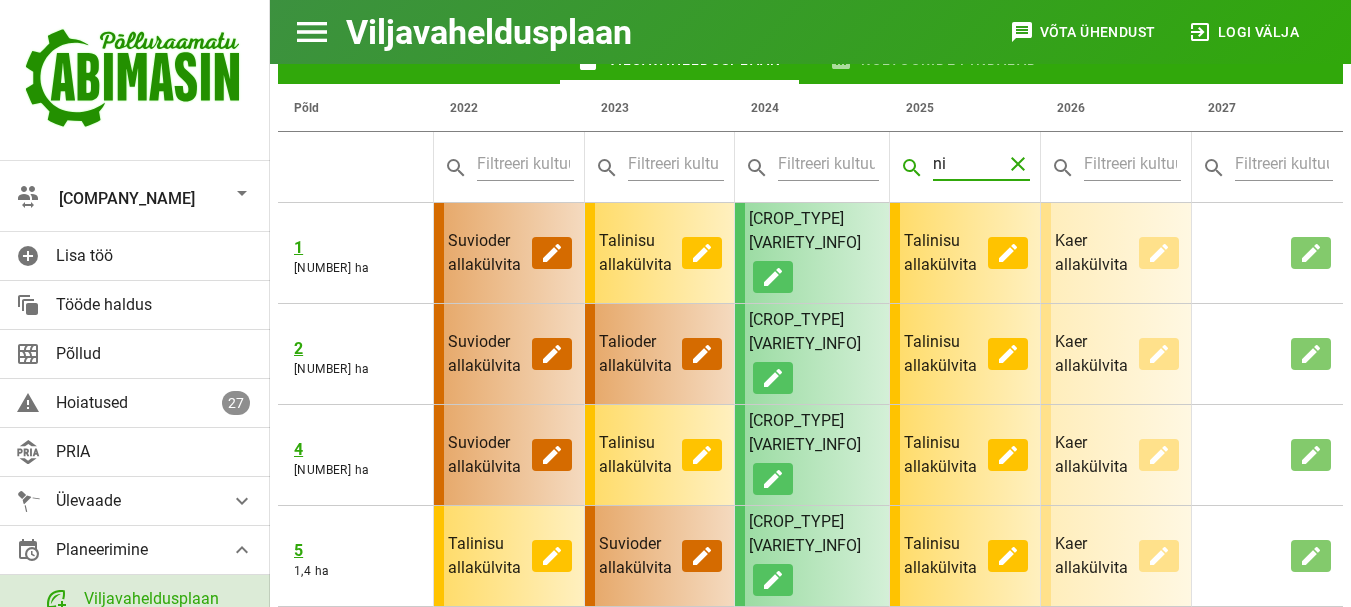 scroll, scrollTop: 200, scrollLeft: 0, axis: vertical 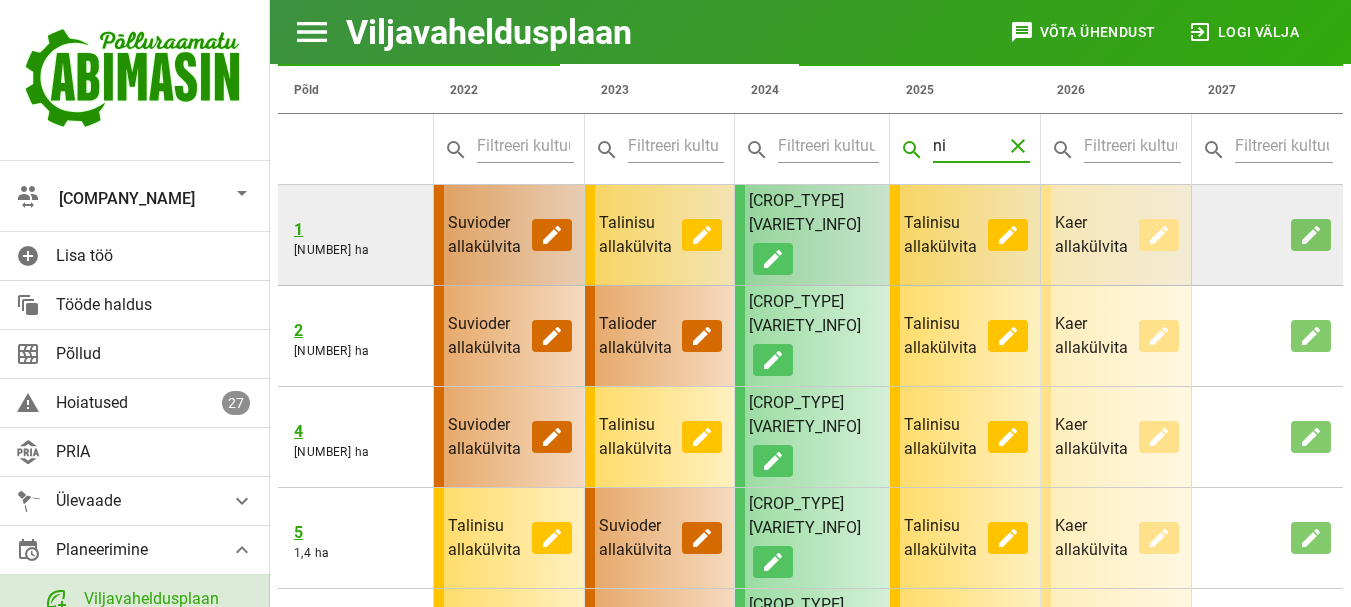 type on "ni" 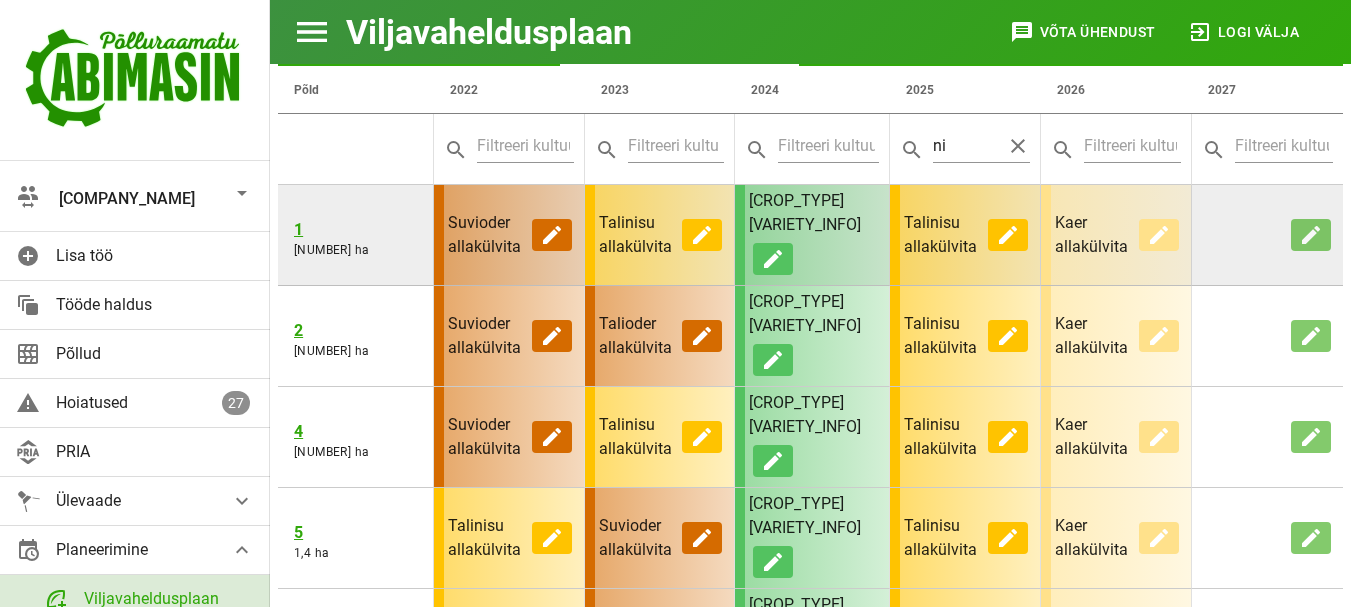 click on "1" at bounding box center (298, 229) 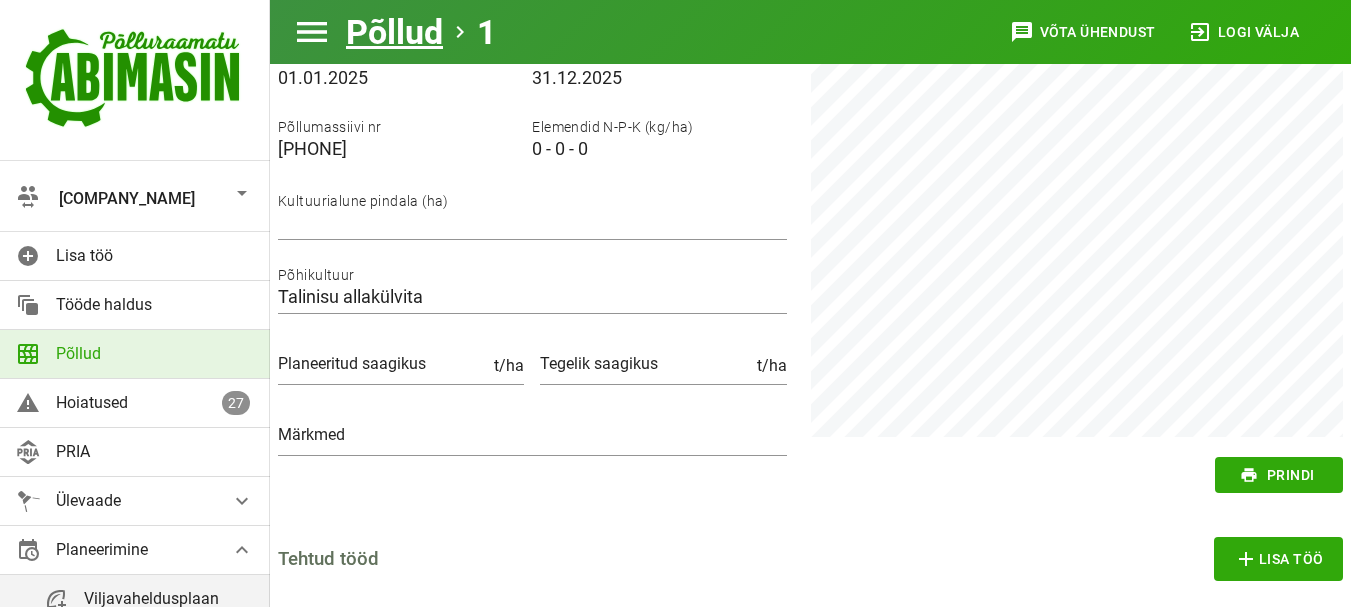 scroll, scrollTop: 0, scrollLeft: 0, axis: both 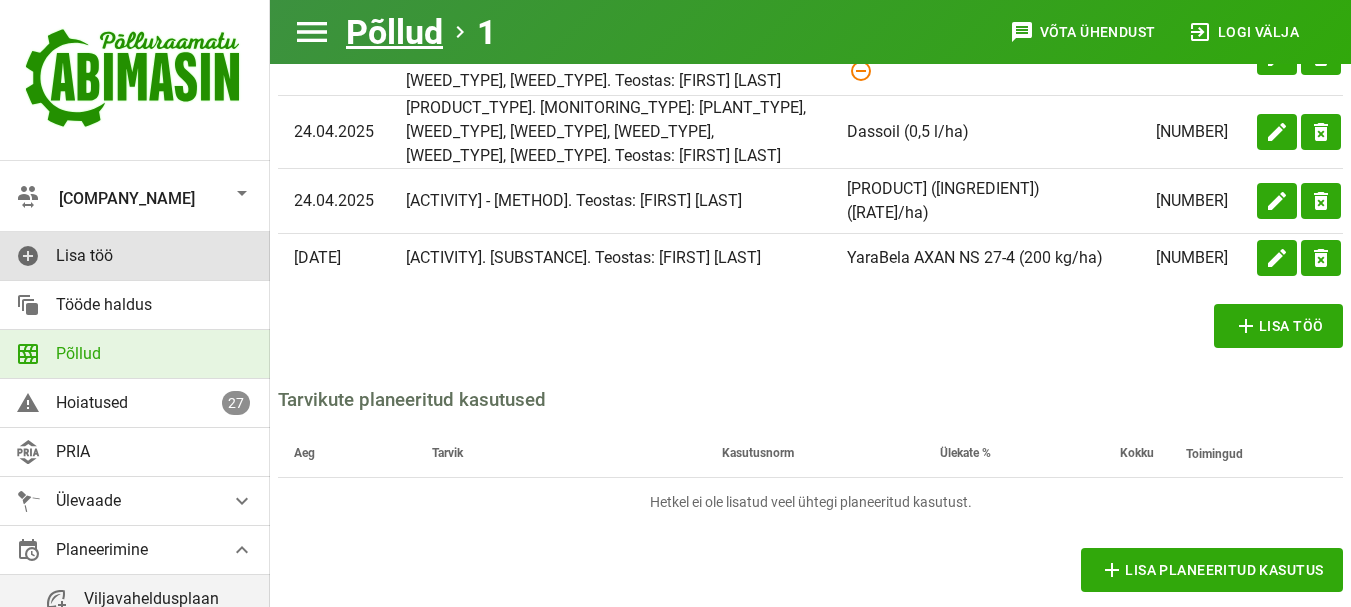 click on "Lisa töö" at bounding box center [155, 255] 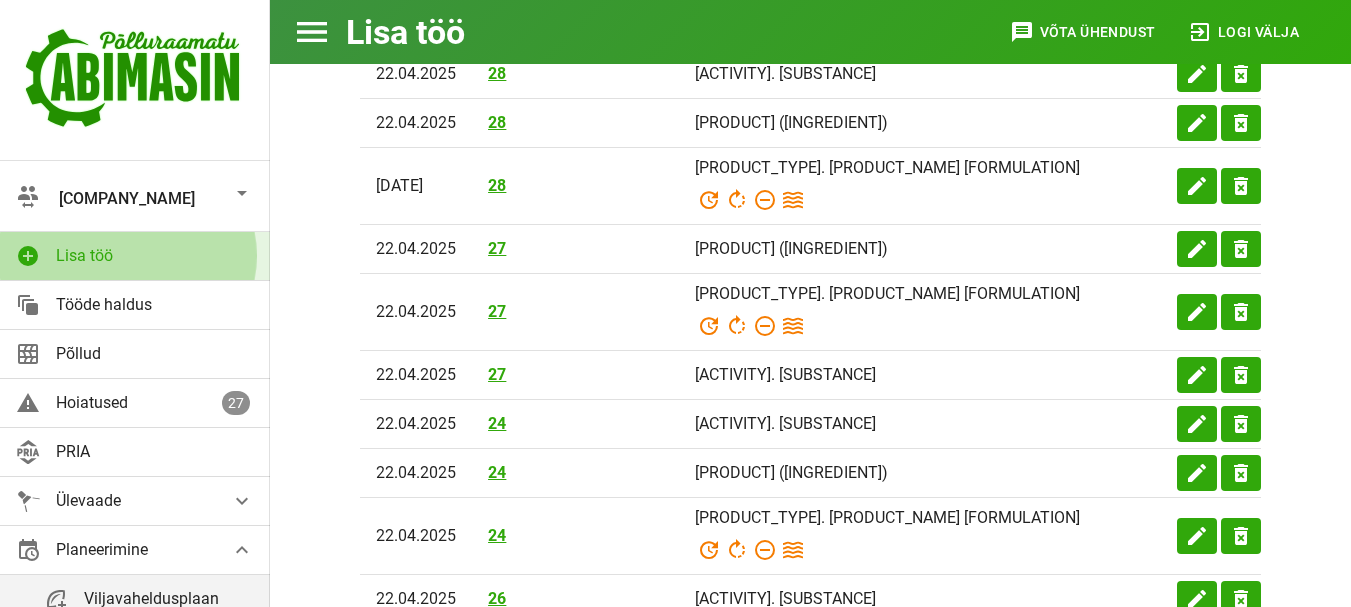 scroll, scrollTop: 0, scrollLeft: 0, axis: both 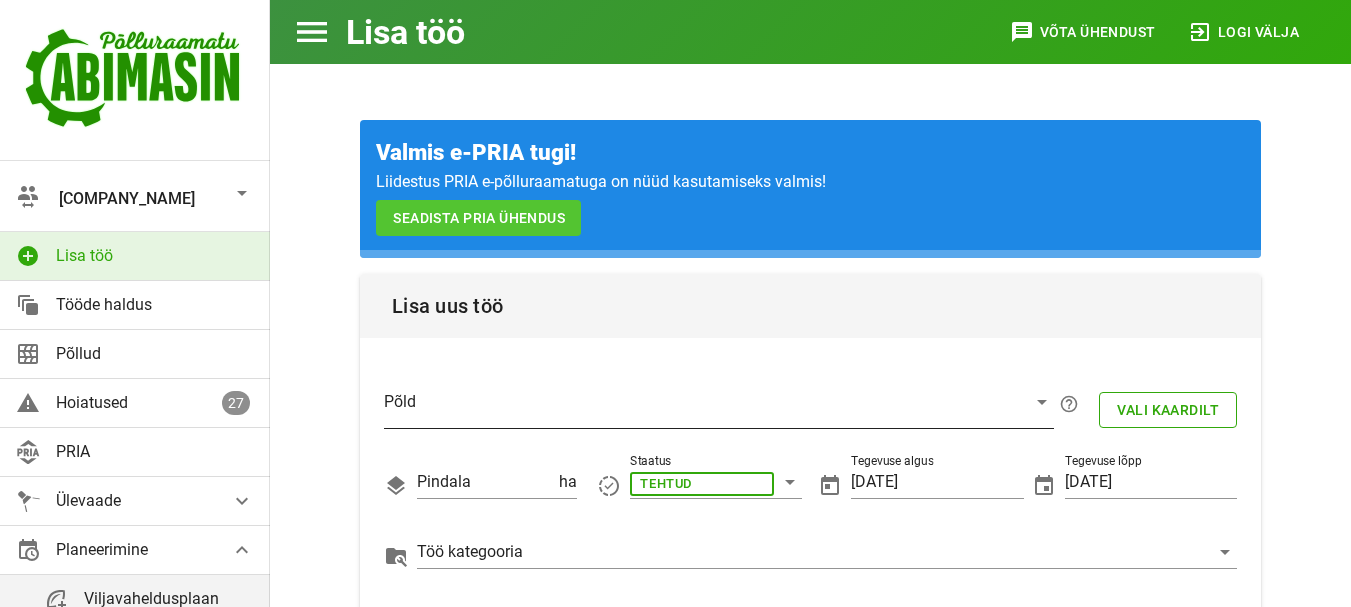 click at bounding box center (703, 407) 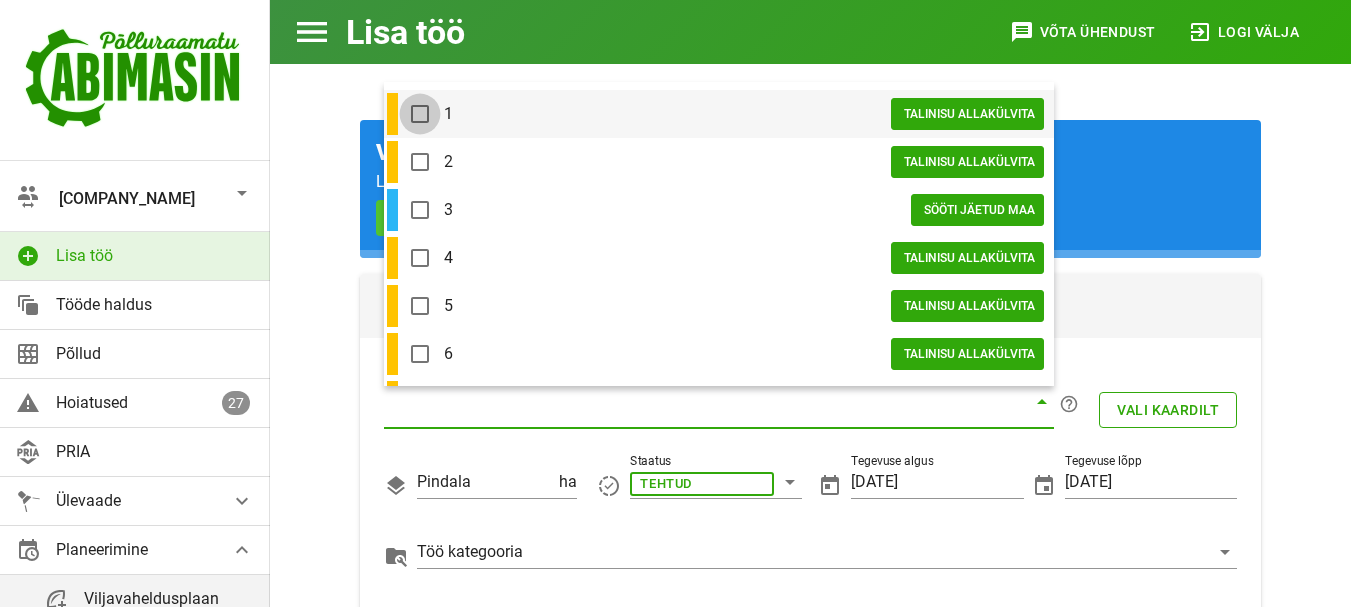 click at bounding box center [420, 114] 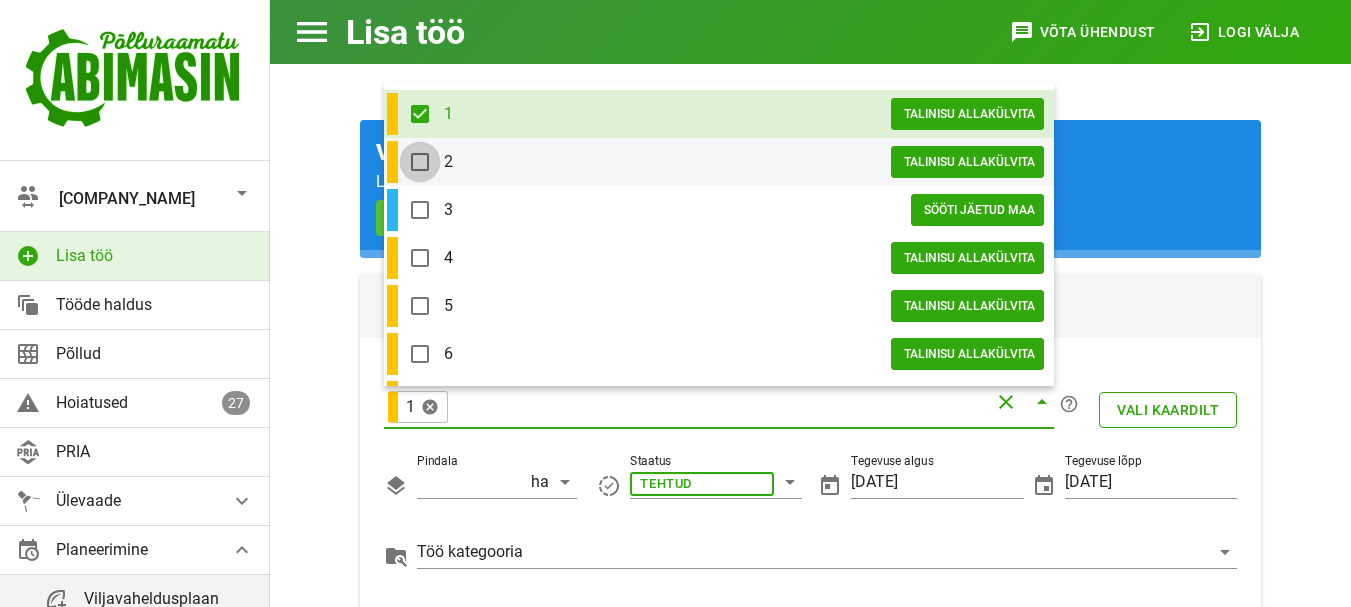 click at bounding box center (420, 162) 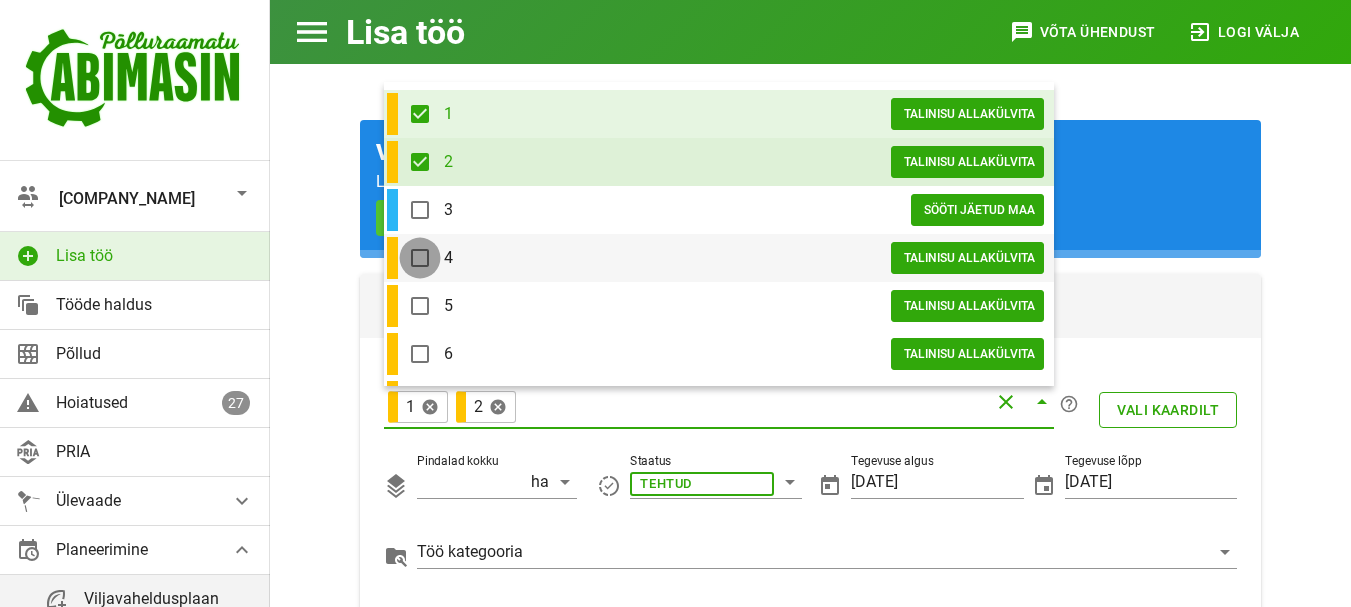 click at bounding box center (420, 258) 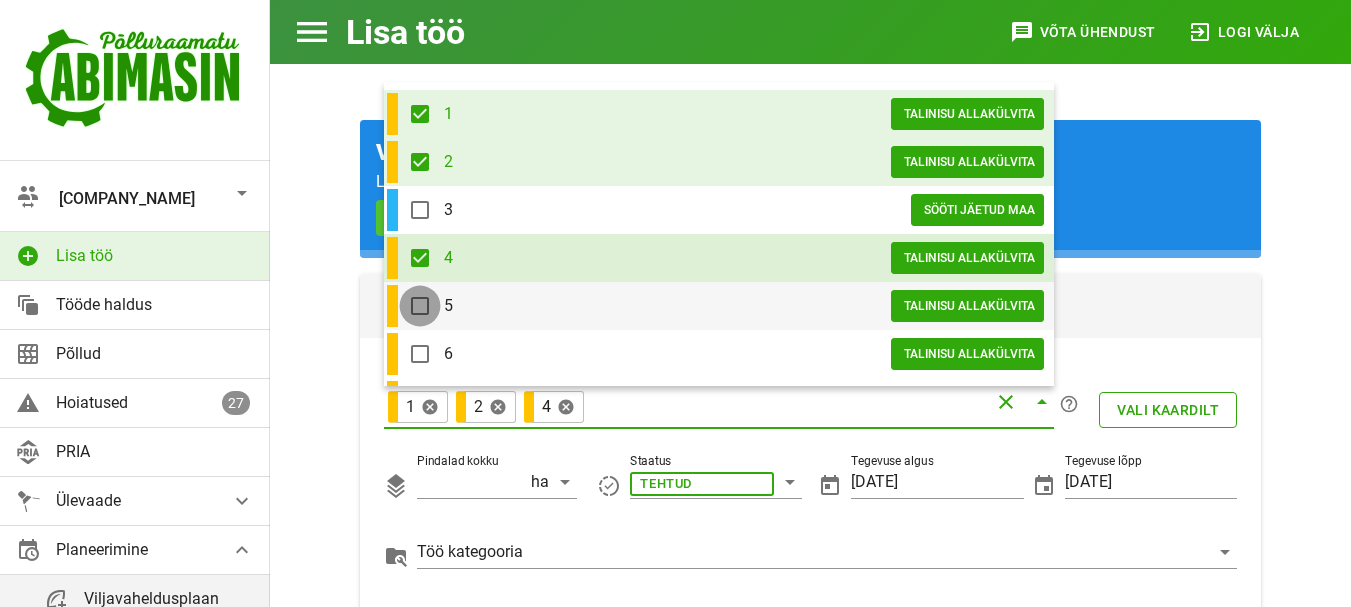 click at bounding box center (420, 306) 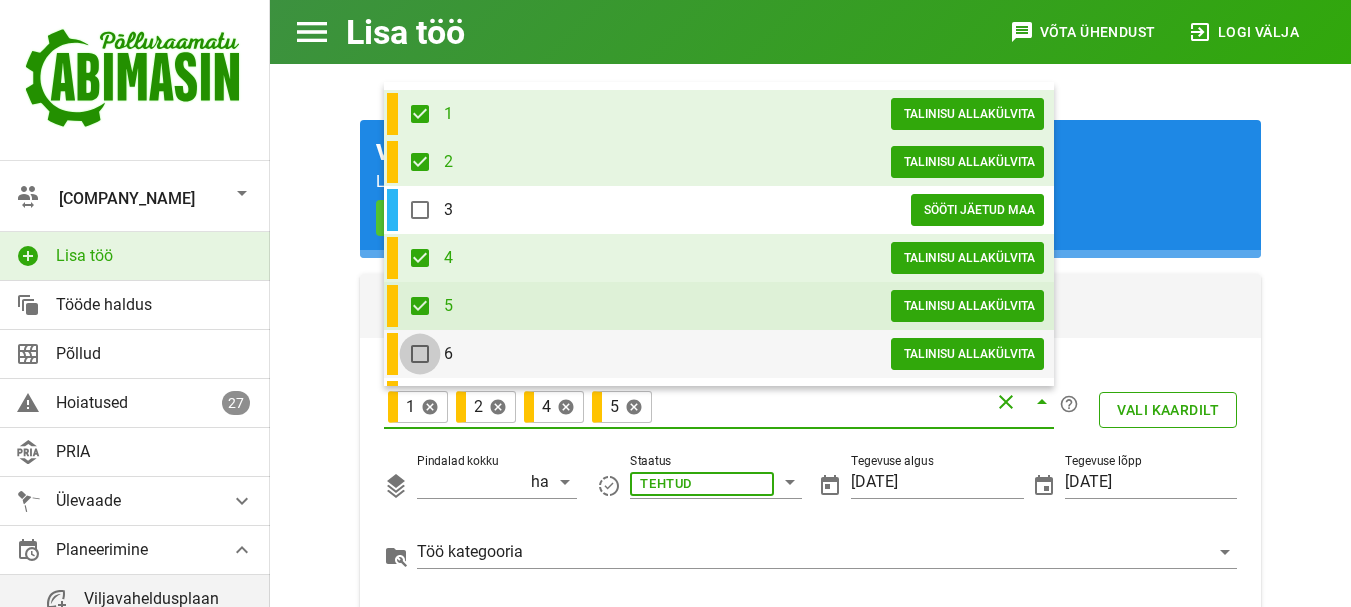 click at bounding box center (420, 354) 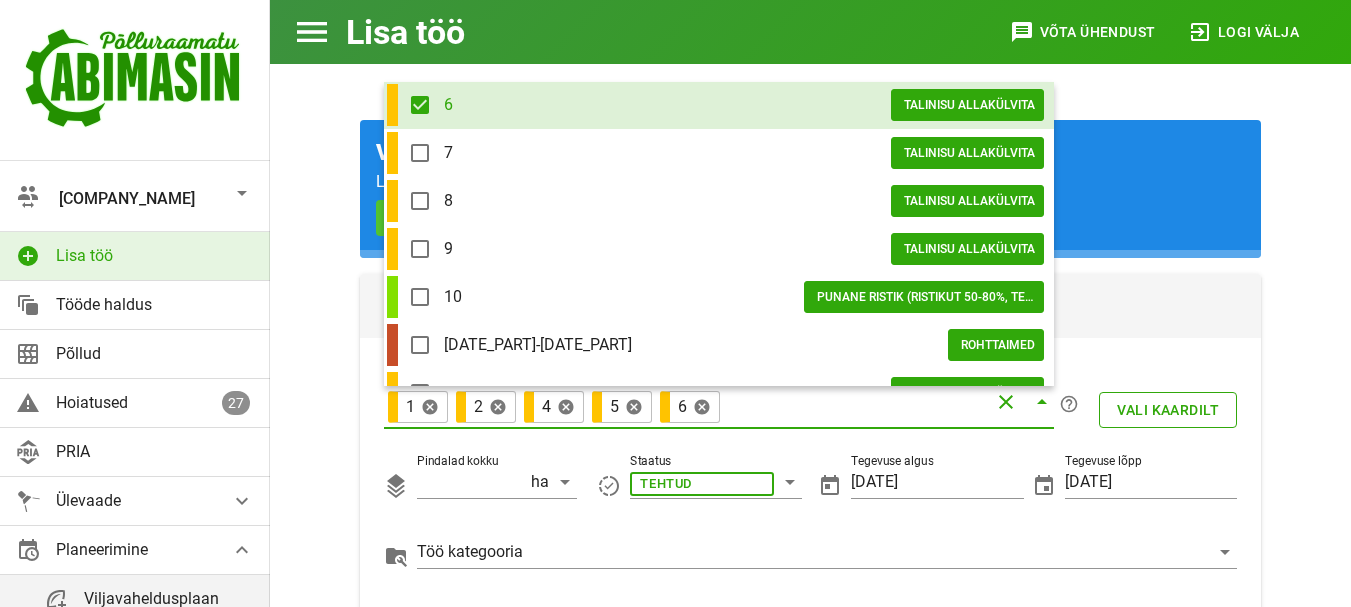 scroll, scrollTop: 280, scrollLeft: 0, axis: vertical 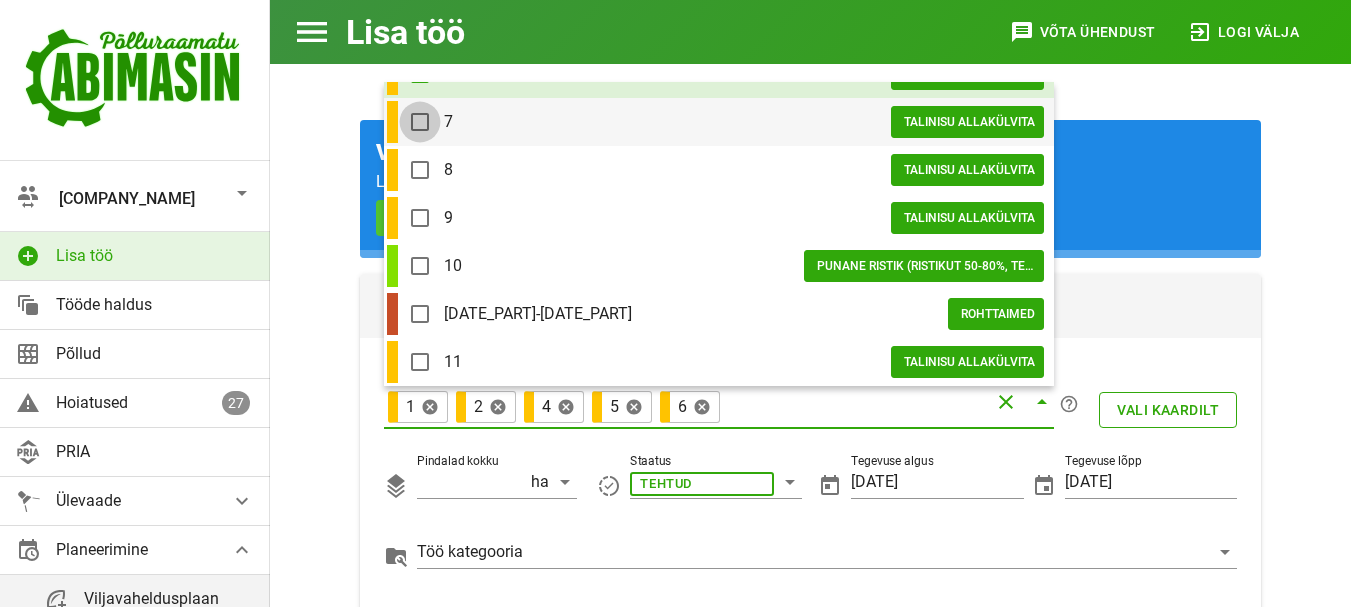 click at bounding box center (420, 122) 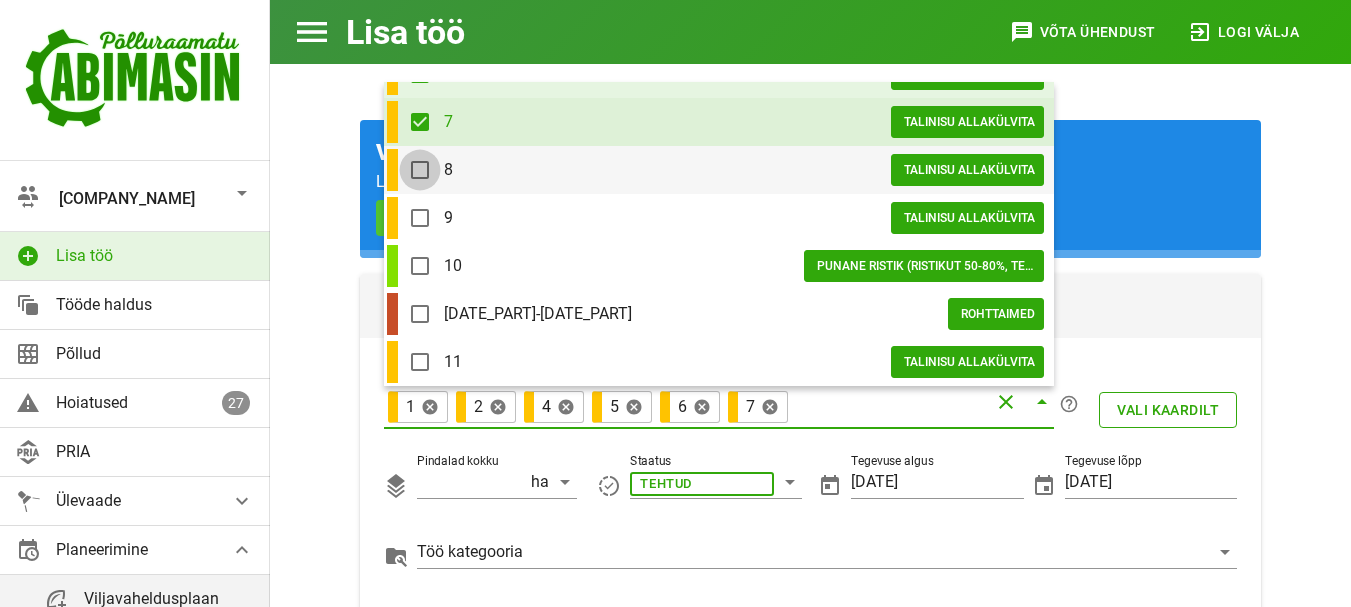 click at bounding box center [420, 170] 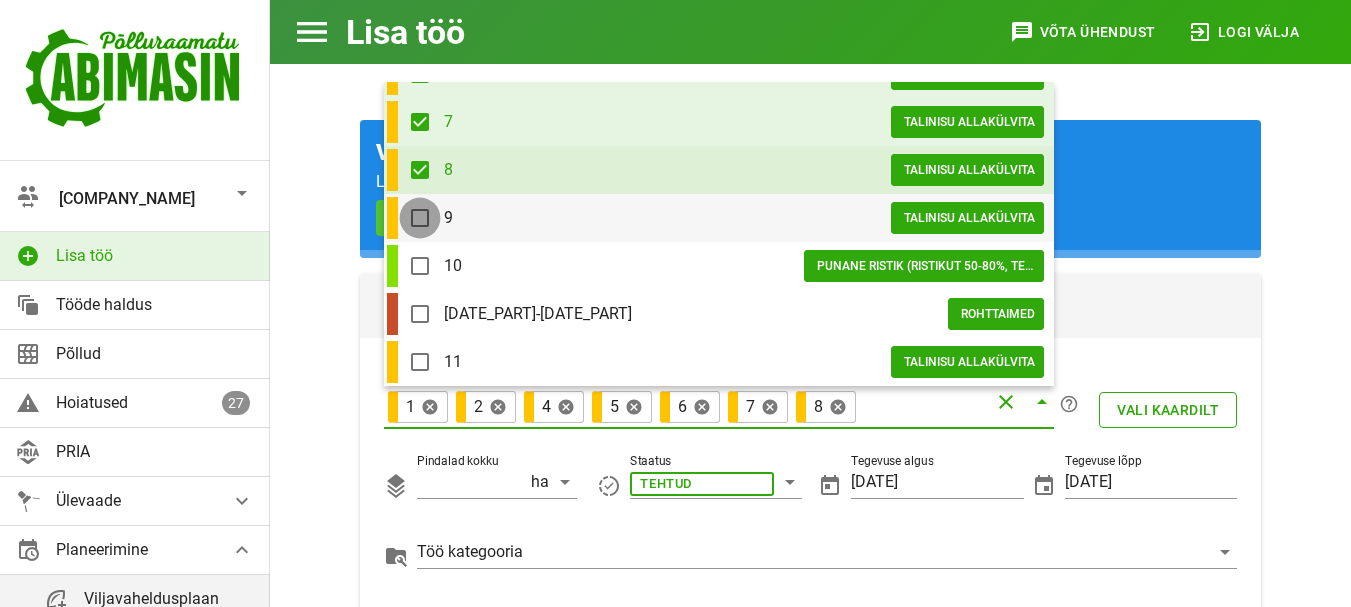 click at bounding box center (420, 218) 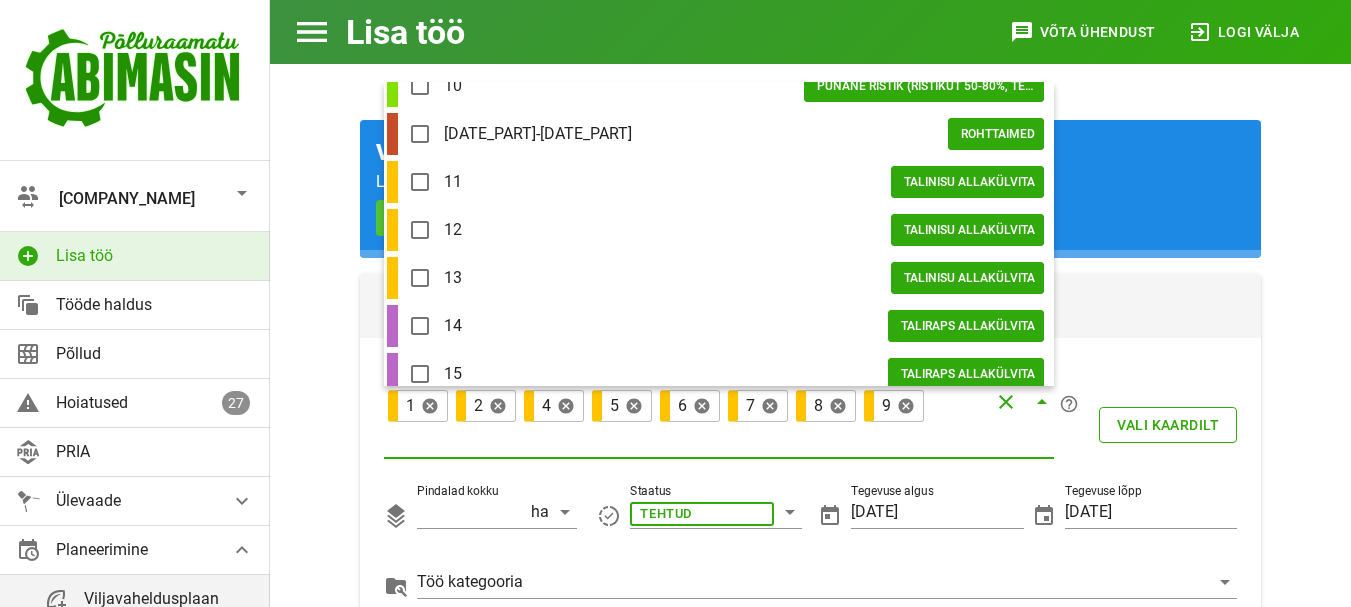 scroll, scrollTop: 480, scrollLeft: 0, axis: vertical 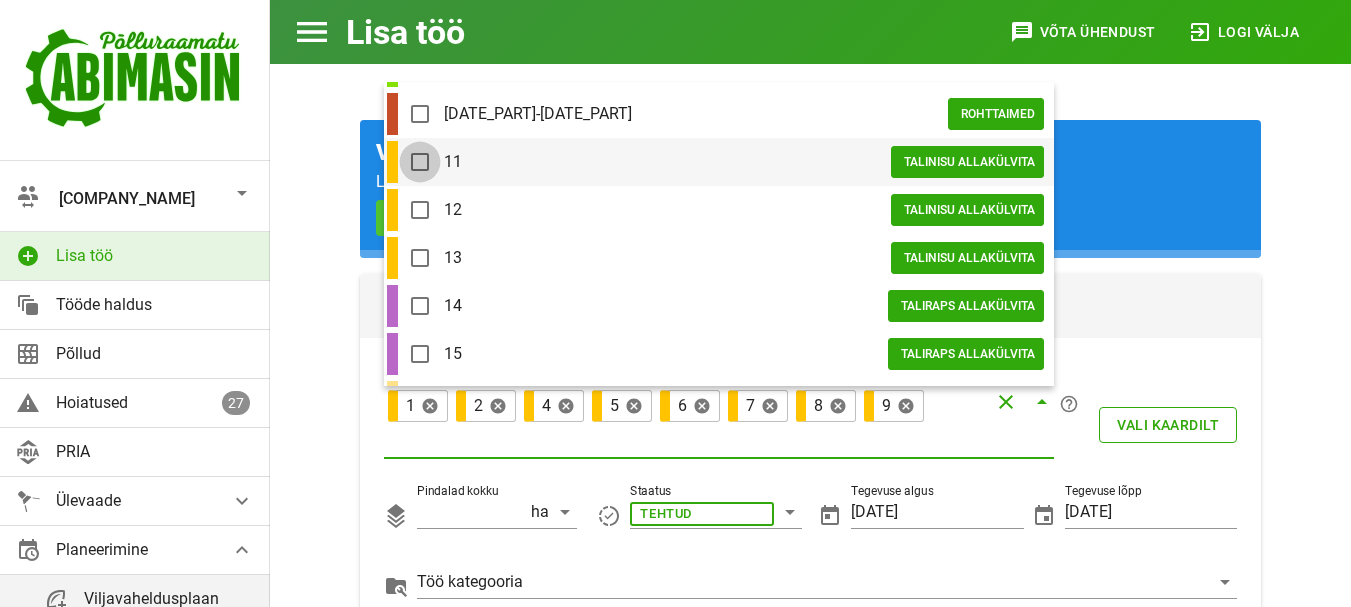 click at bounding box center [420, 162] 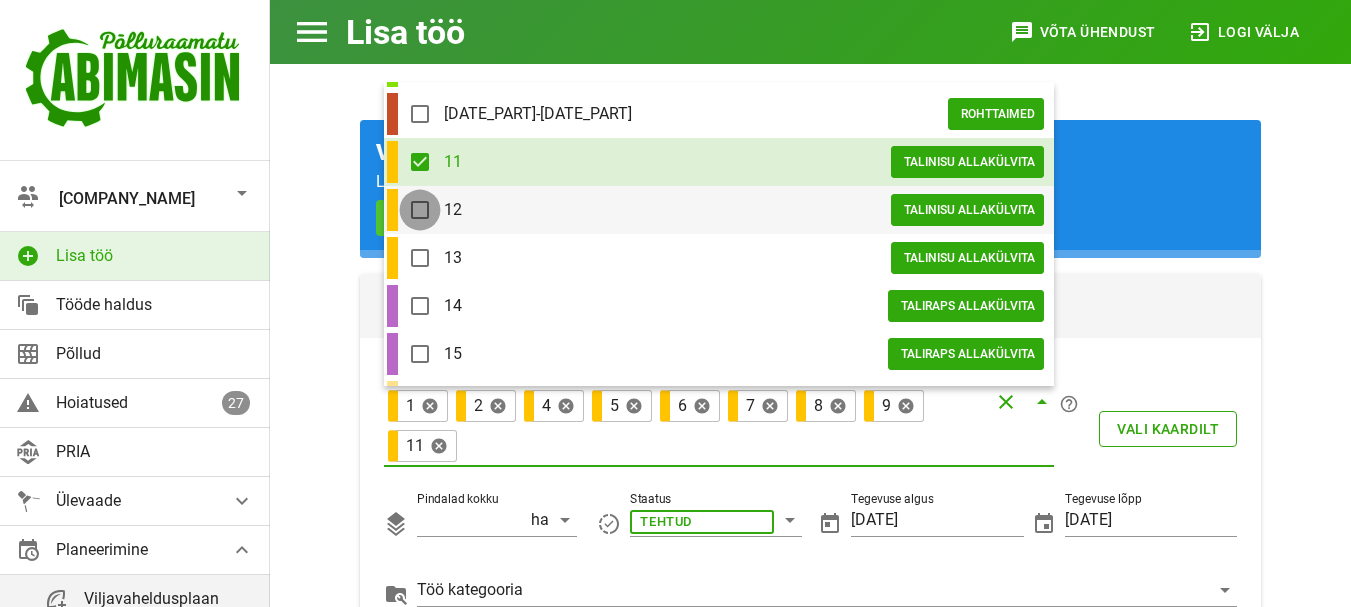 click at bounding box center (420, 210) 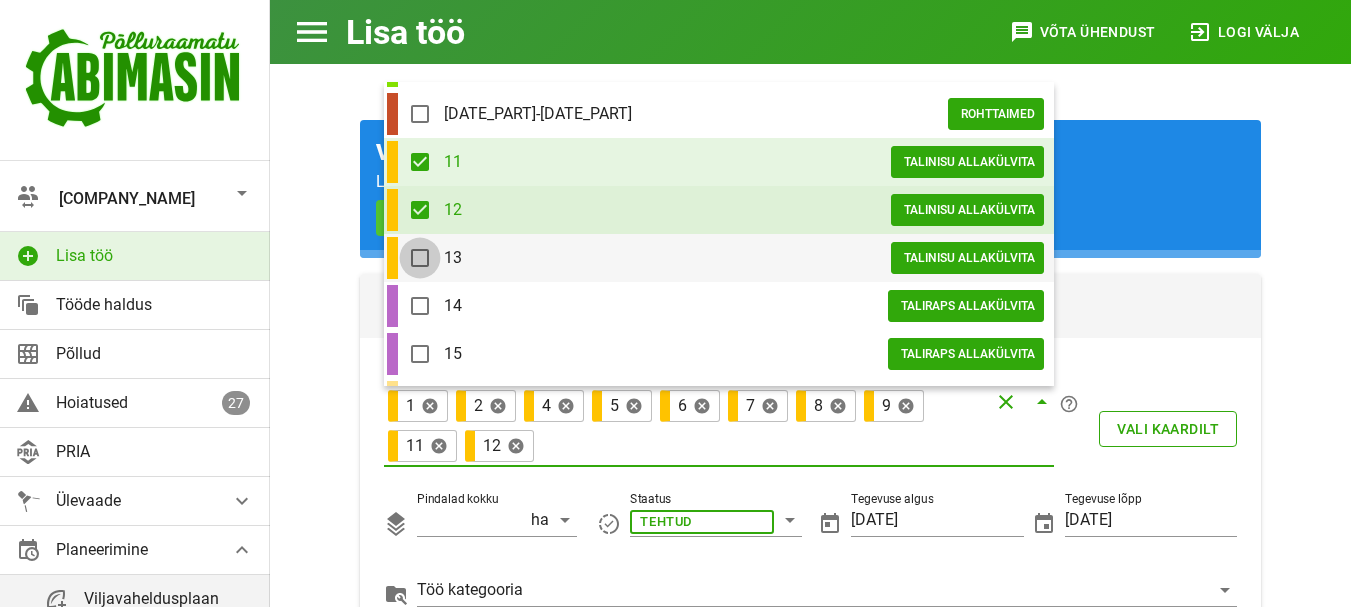 click at bounding box center [420, 258] 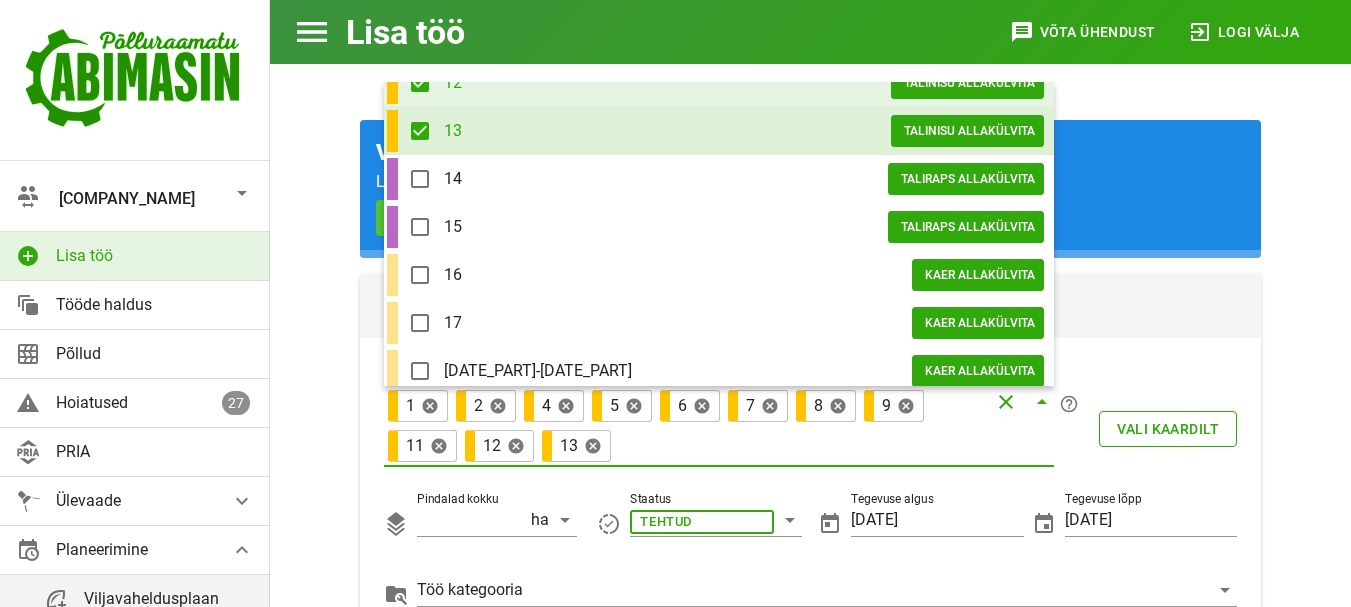 scroll, scrollTop: 633, scrollLeft: 0, axis: vertical 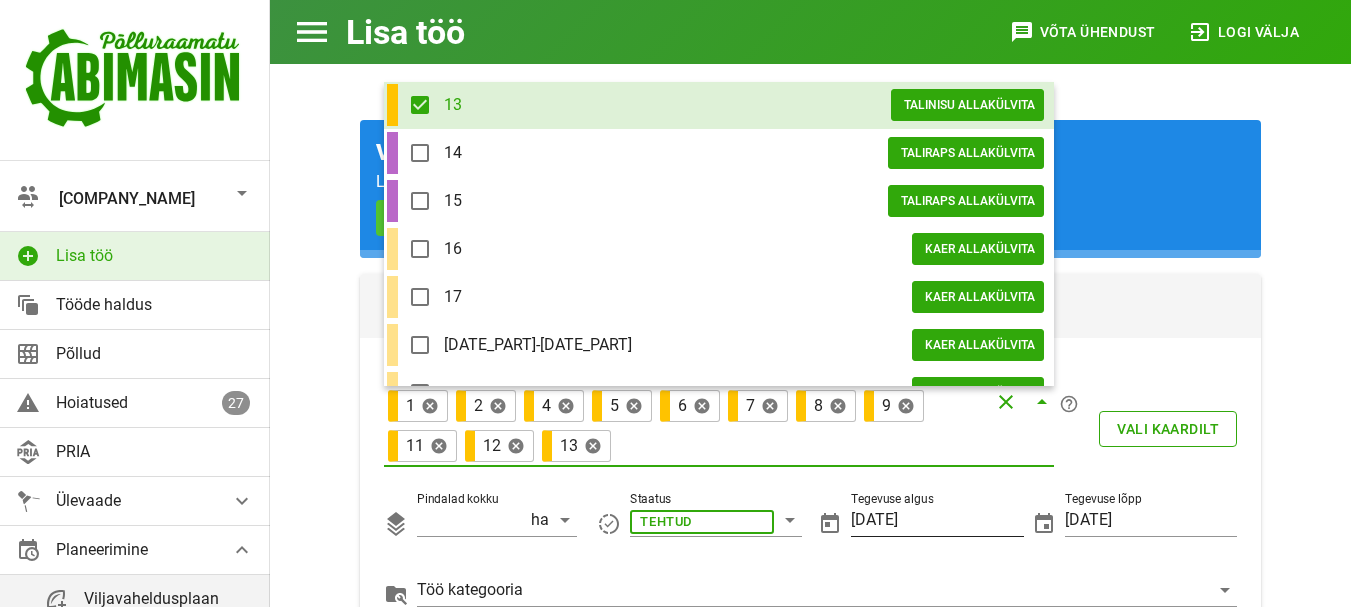 click on "[DATE]" at bounding box center [937, 520] 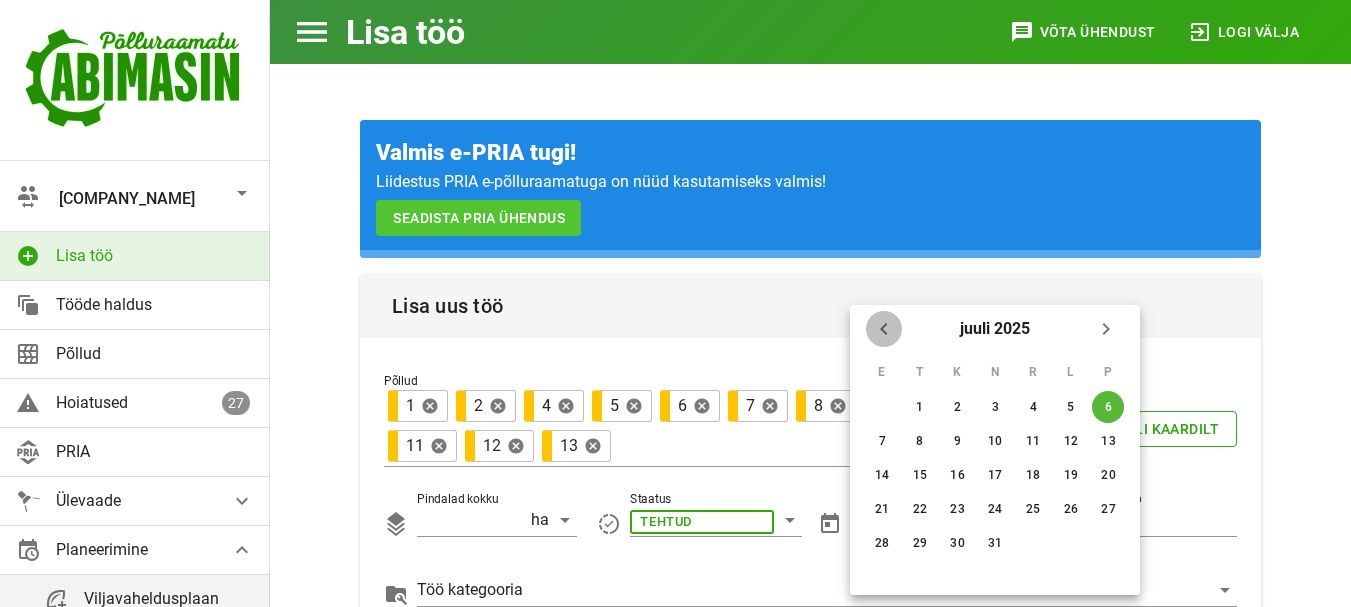 click at bounding box center [884, 329] 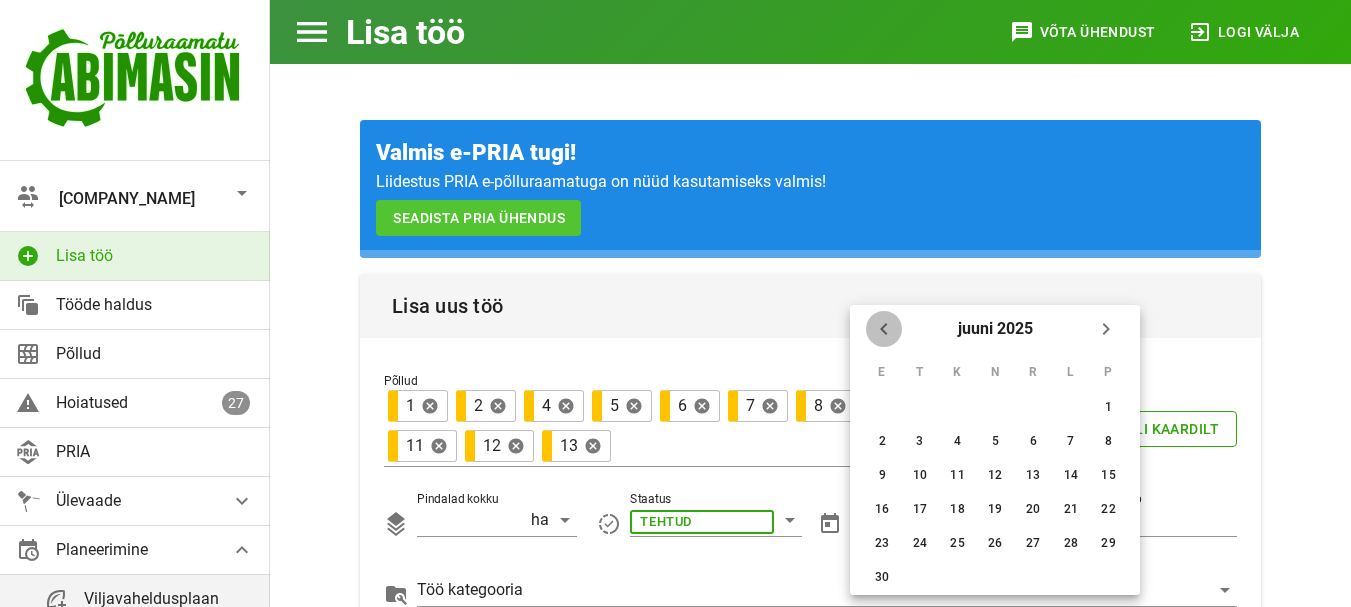 click at bounding box center (884, 329) 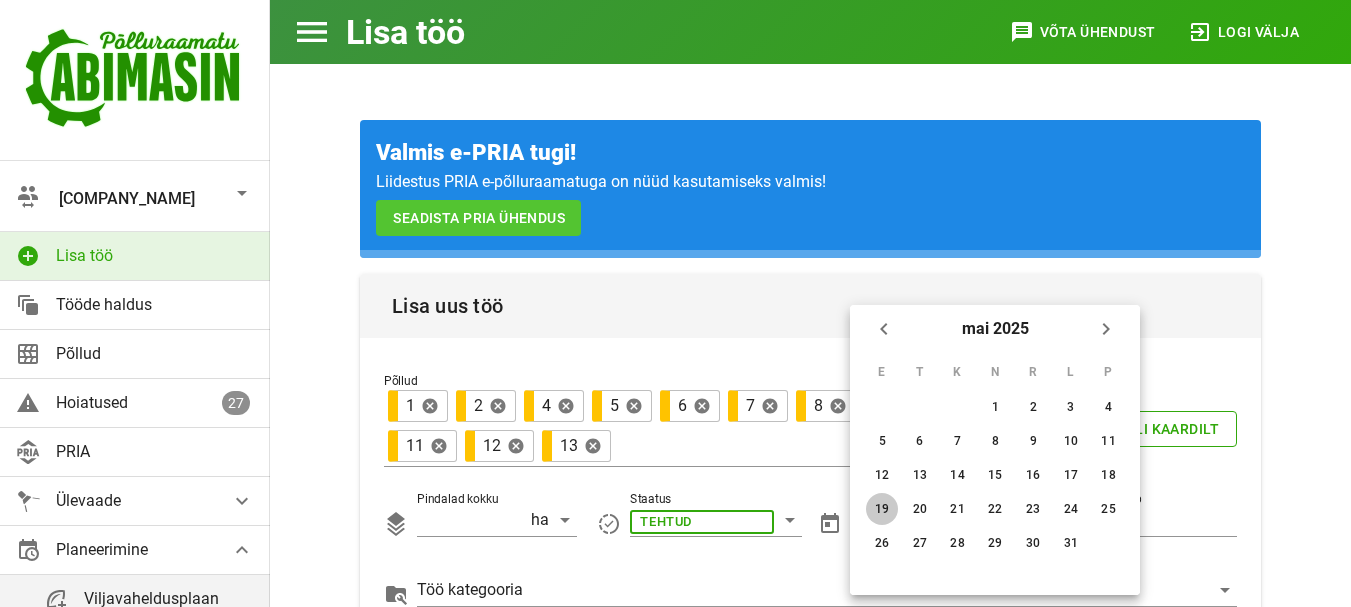 click on "19" at bounding box center (995, 407) 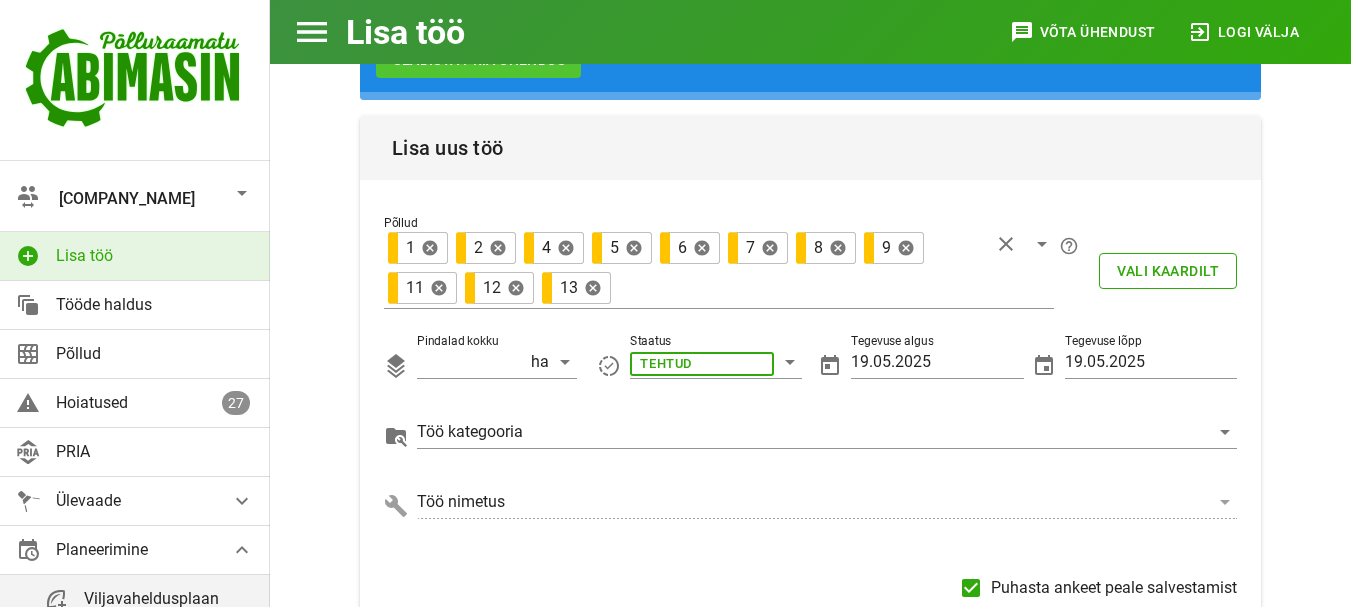 scroll, scrollTop: 160, scrollLeft: 0, axis: vertical 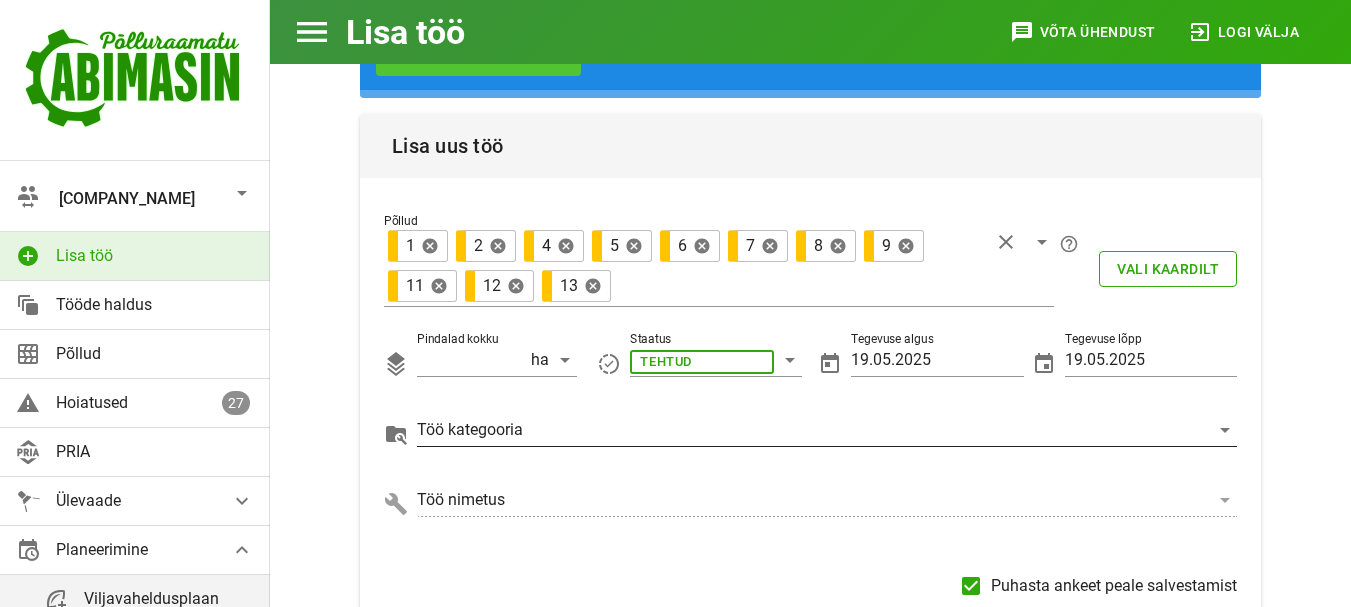 click at bounding box center (702, 360) 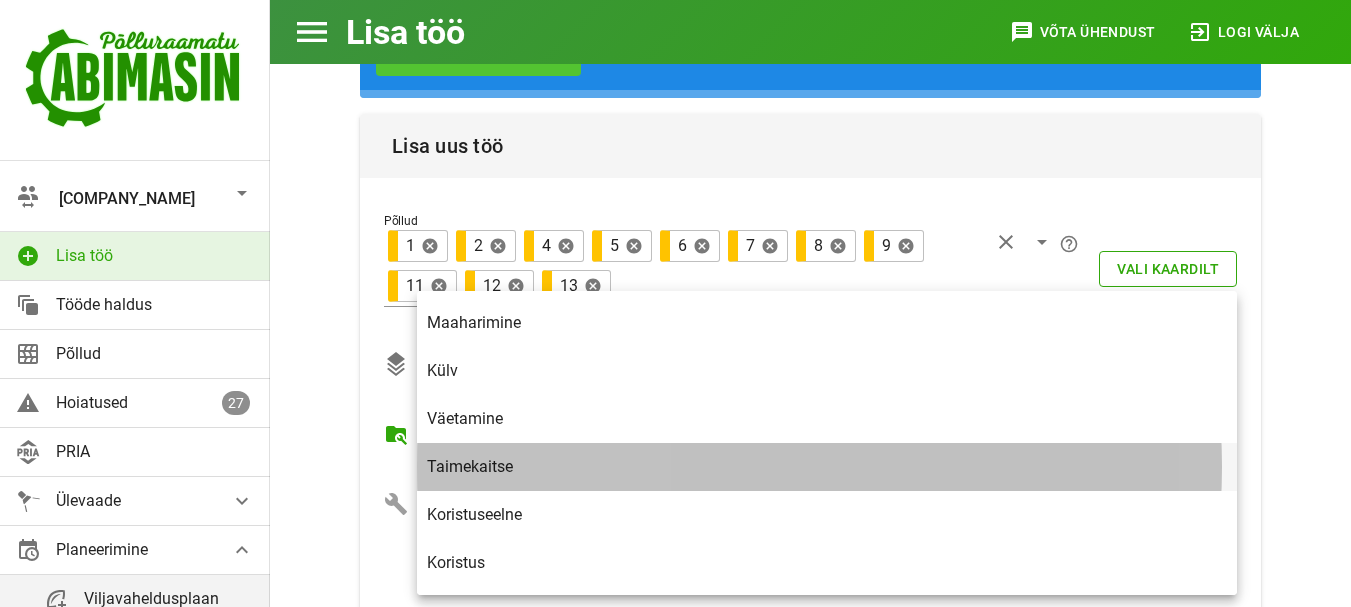 click on "Taimekaitse" at bounding box center (827, 466) 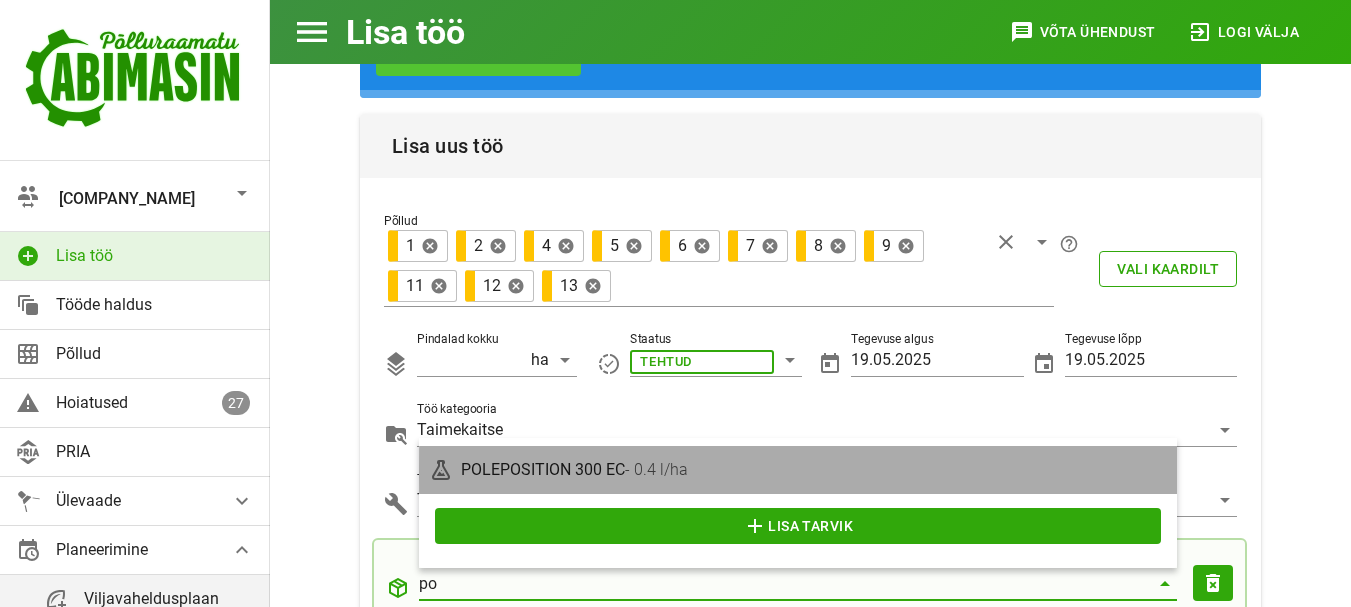 click on "[PRODUCT_NAME] [CONCENTRATION] [FORMULATION] - [NUMBER] l/ha" at bounding box center (814, 469) 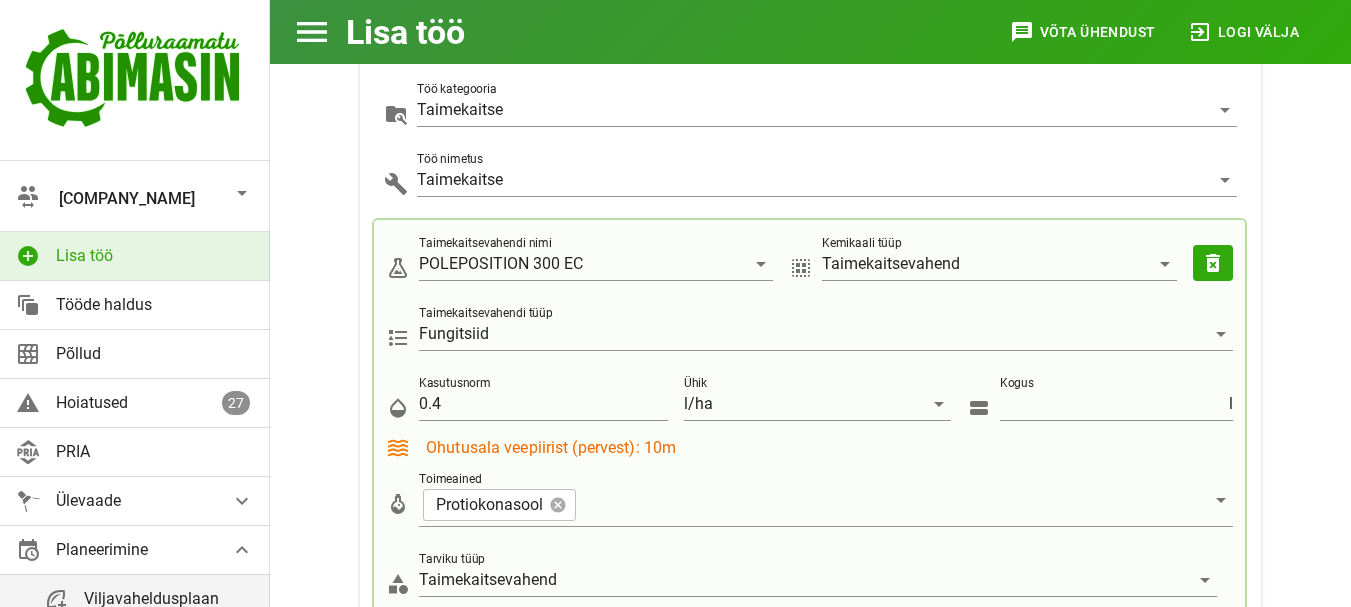 scroll, scrollTop: 494, scrollLeft: 0, axis: vertical 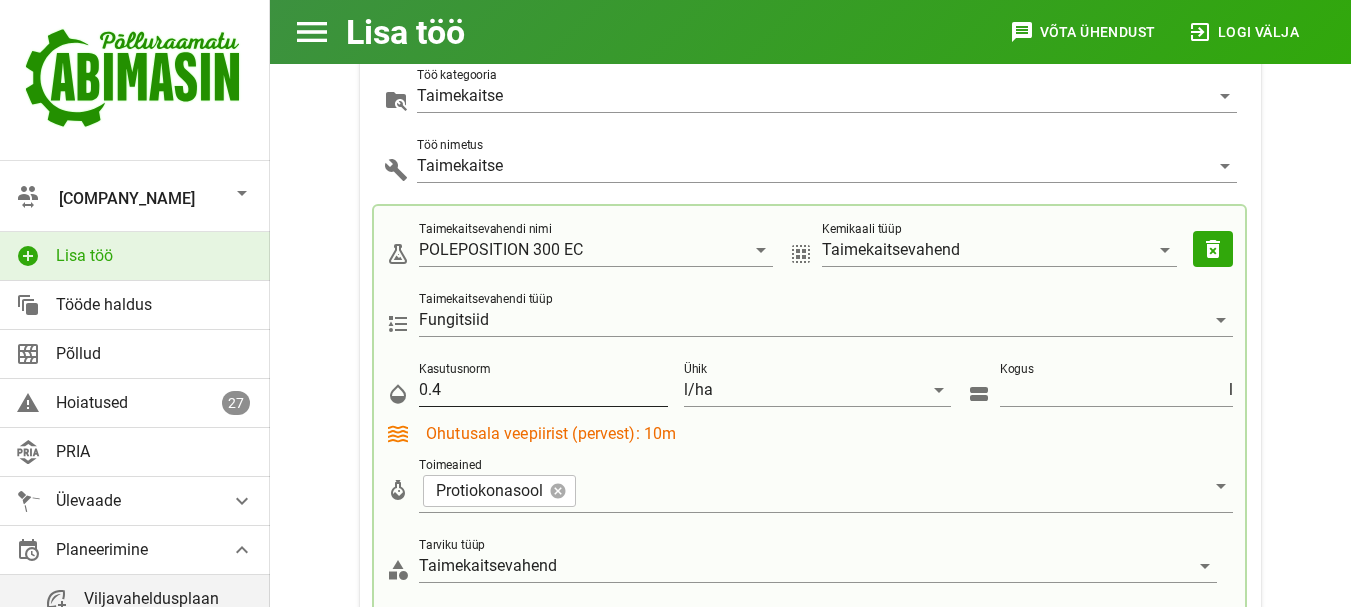 click on "0.4" at bounding box center (543, 390) 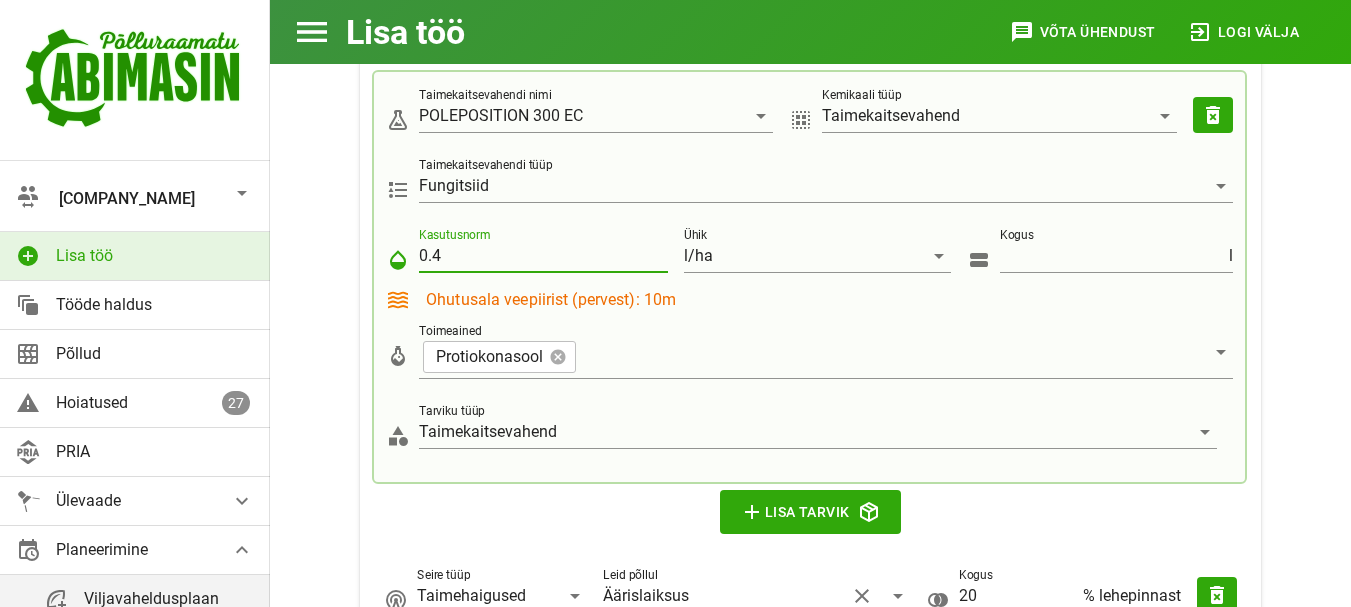 scroll, scrollTop: 654, scrollLeft: 0, axis: vertical 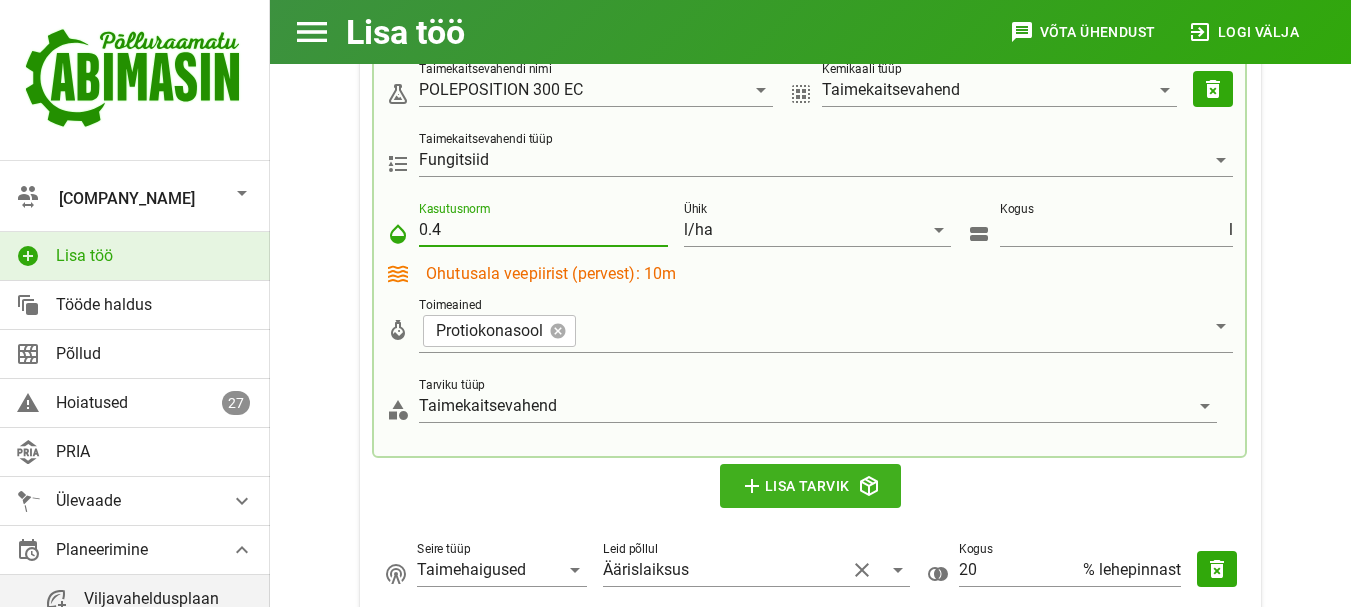 type on "[NUMBER]" 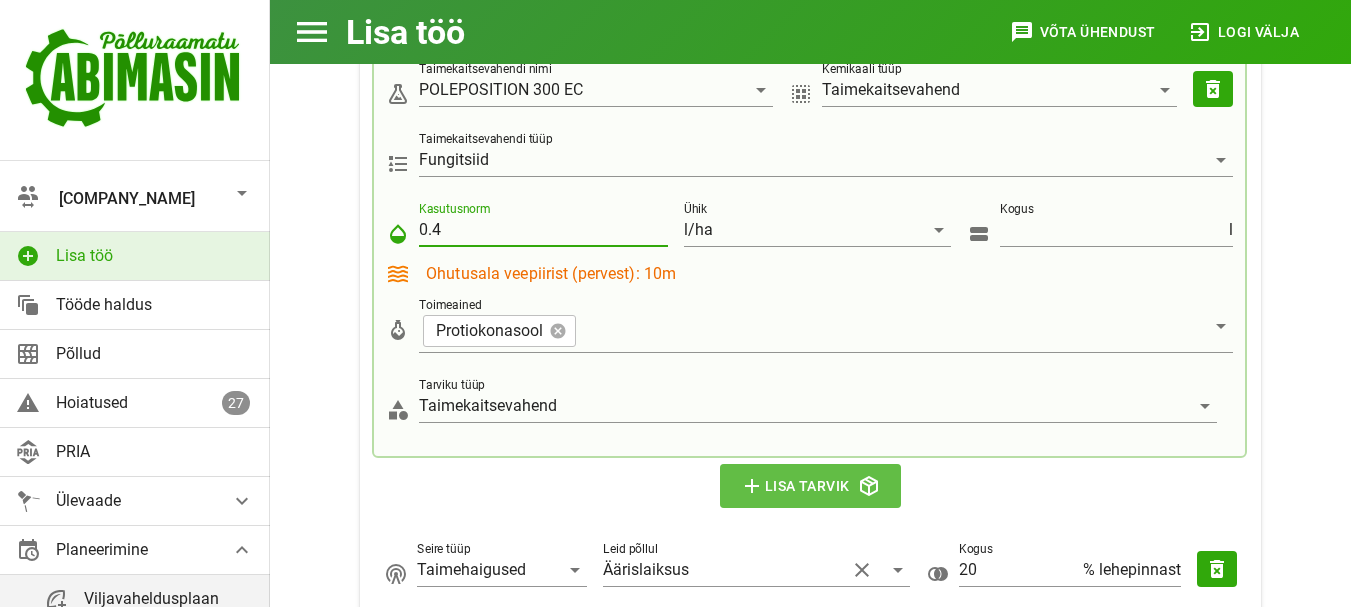 click on "add  Lisa tarvik" at bounding box center (811, 486) 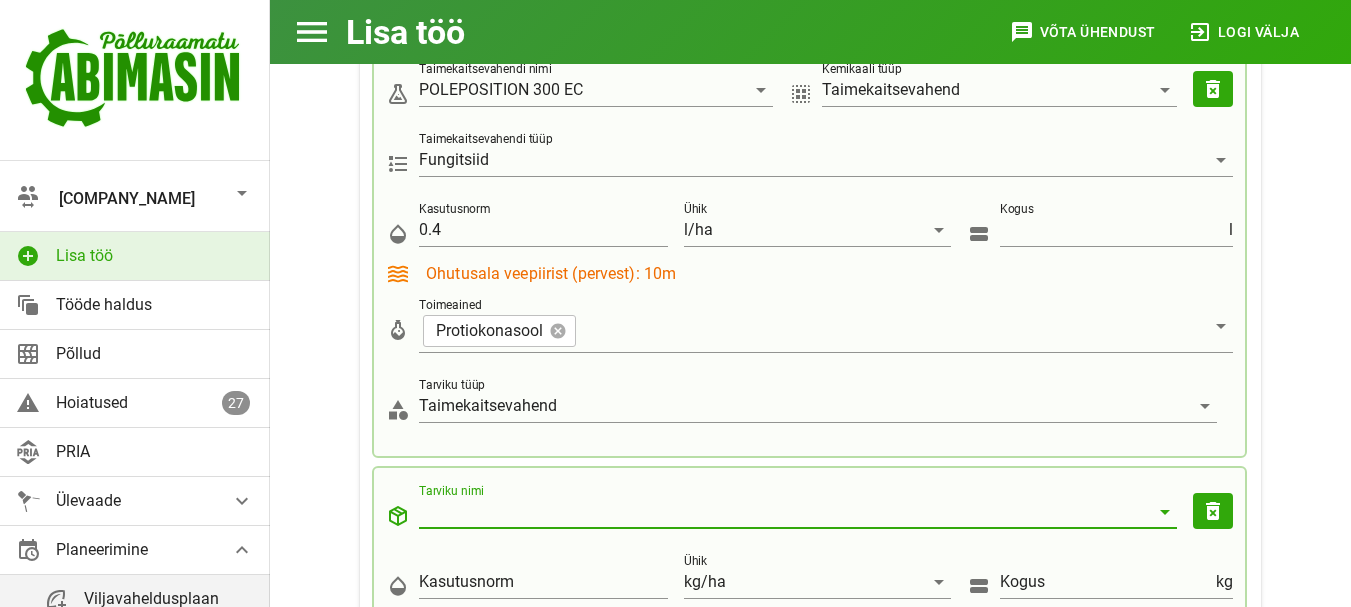 click on "Tarviku nimi" at bounding box center (784, 512) 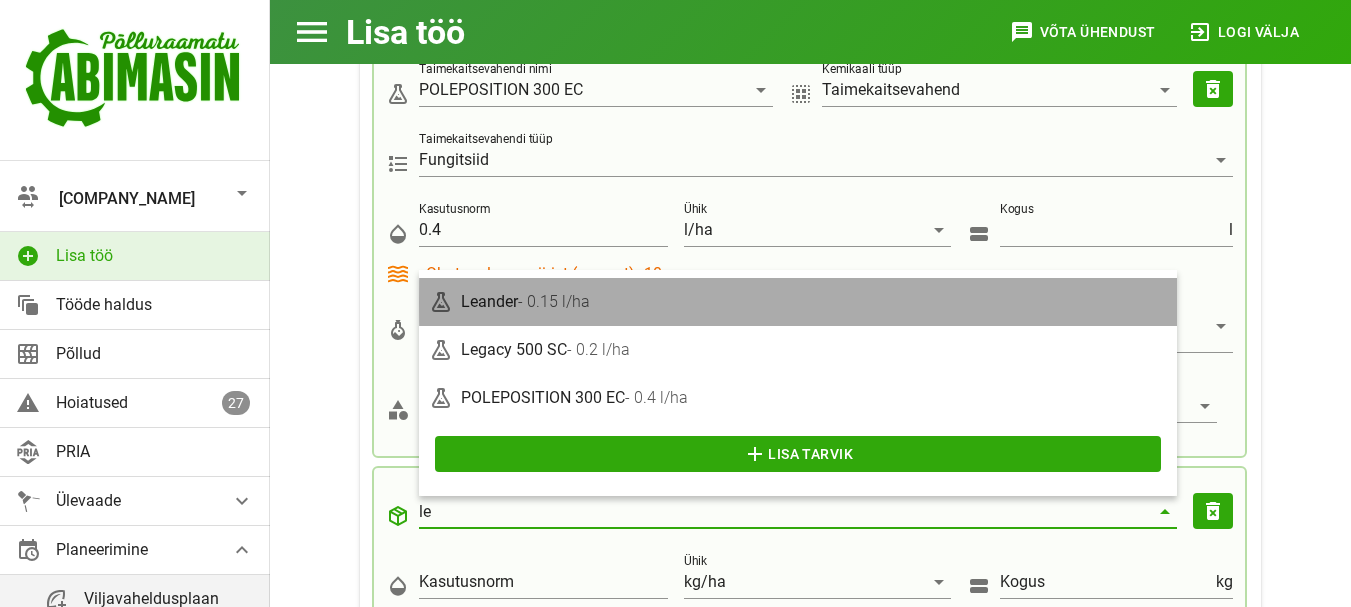 click on "- 0.15 l/ha" at bounding box center (554, 301) 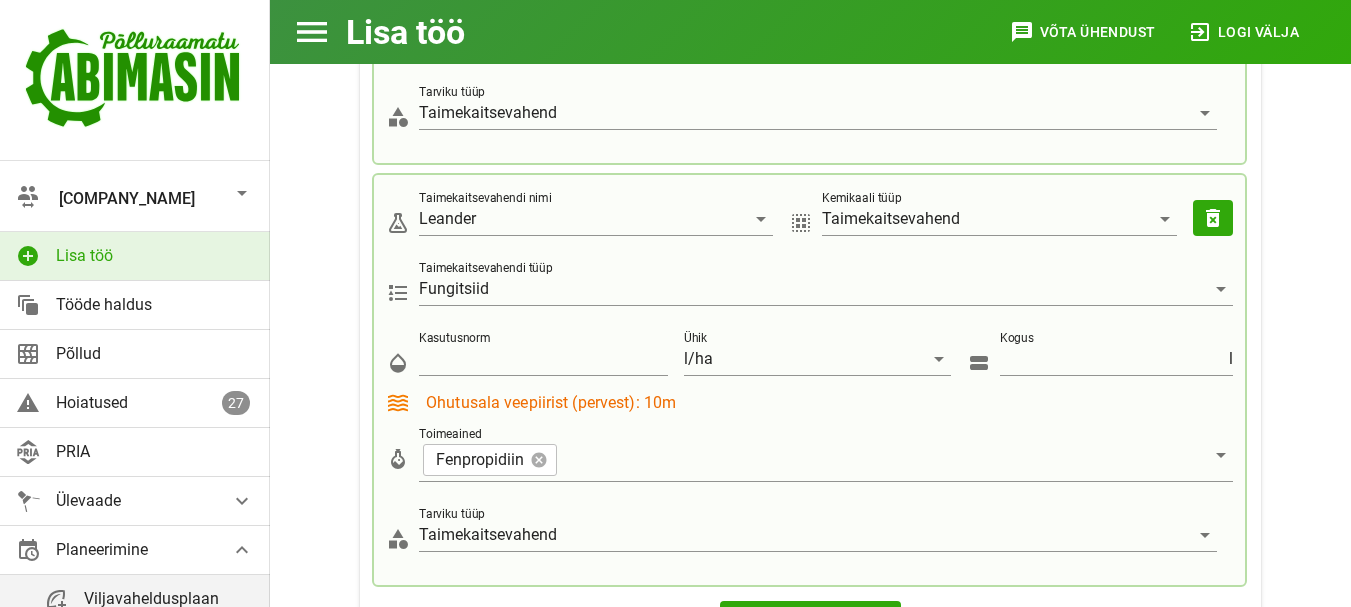 scroll, scrollTop: 974, scrollLeft: 0, axis: vertical 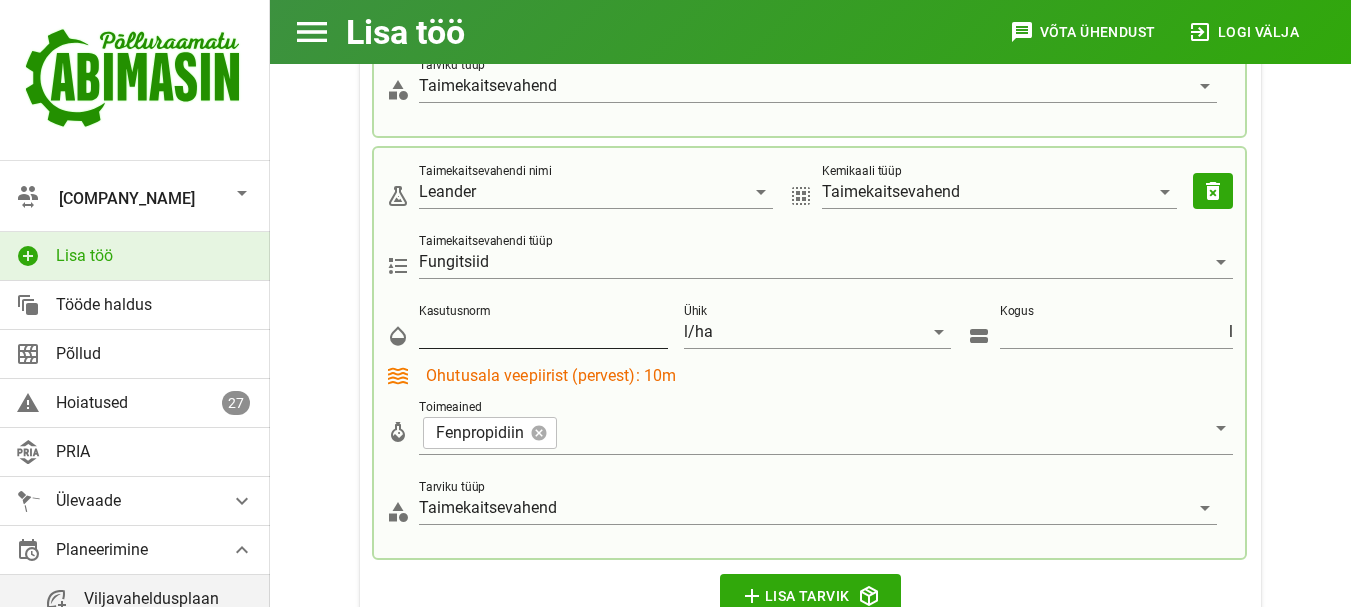 click on "[NUMBER]" at bounding box center [543, 332] 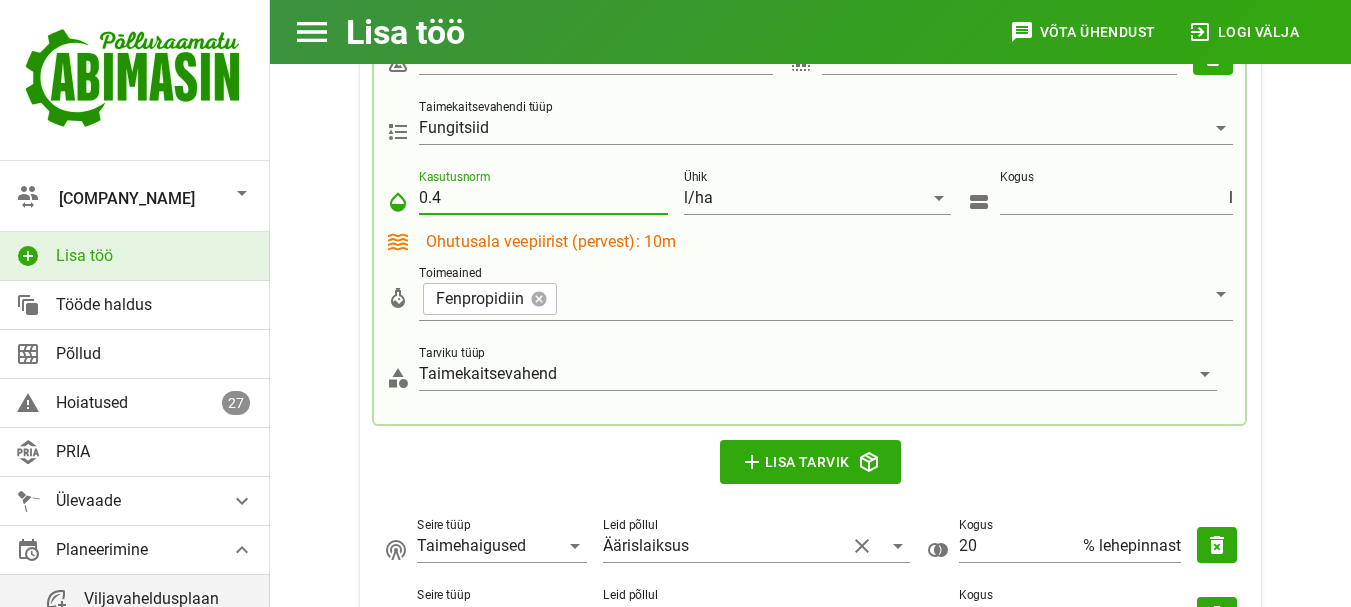 scroll, scrollTop: 1134, scrollLeft: 0, axis: vertical 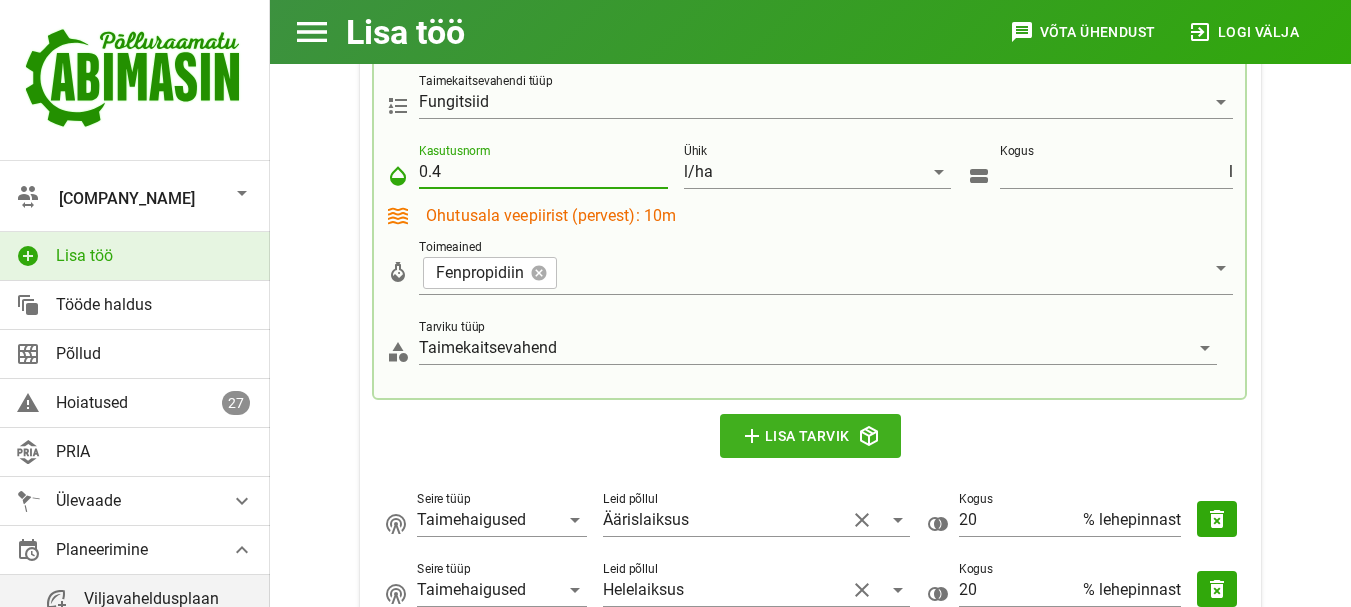 type on "0.4" 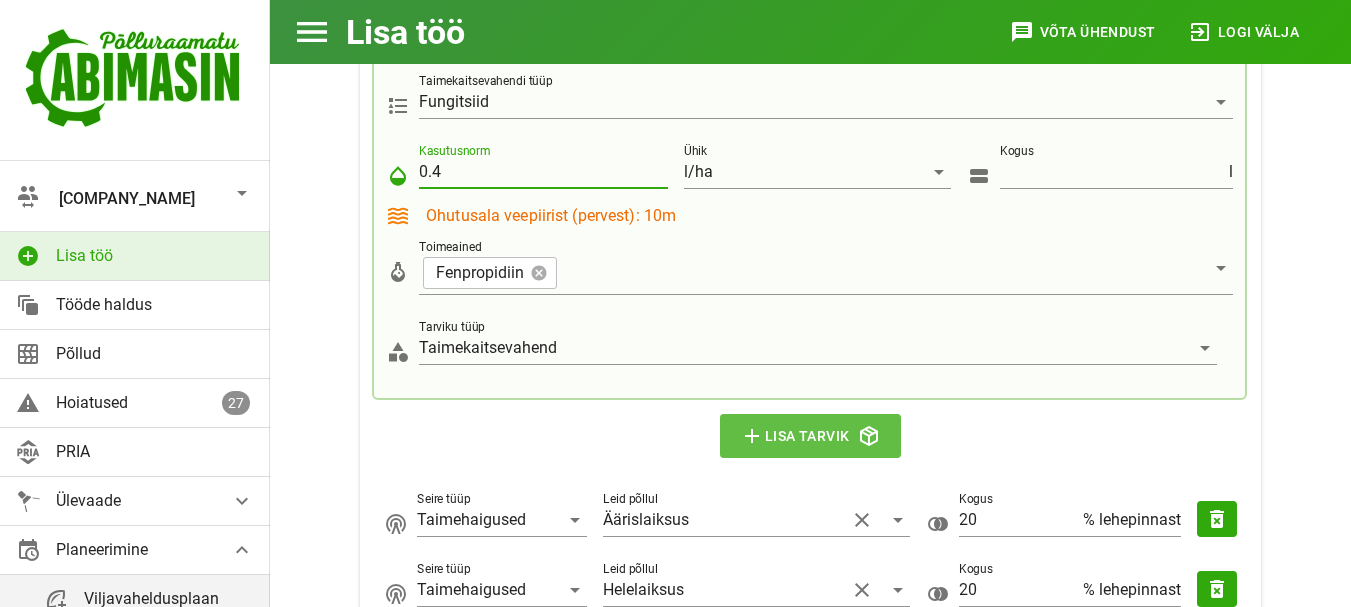 click on "add  Lisa tarvik" at bounding box center (811, 436) 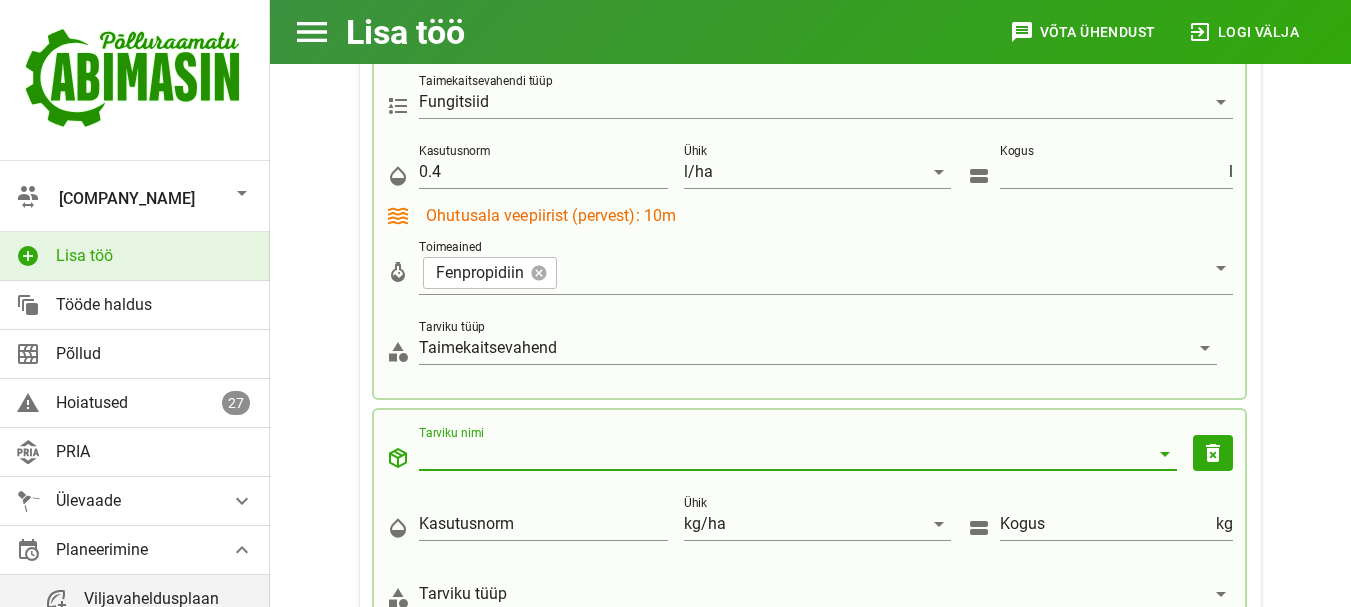 click on "Tarviku nimi" at bounding box center (784, 454) 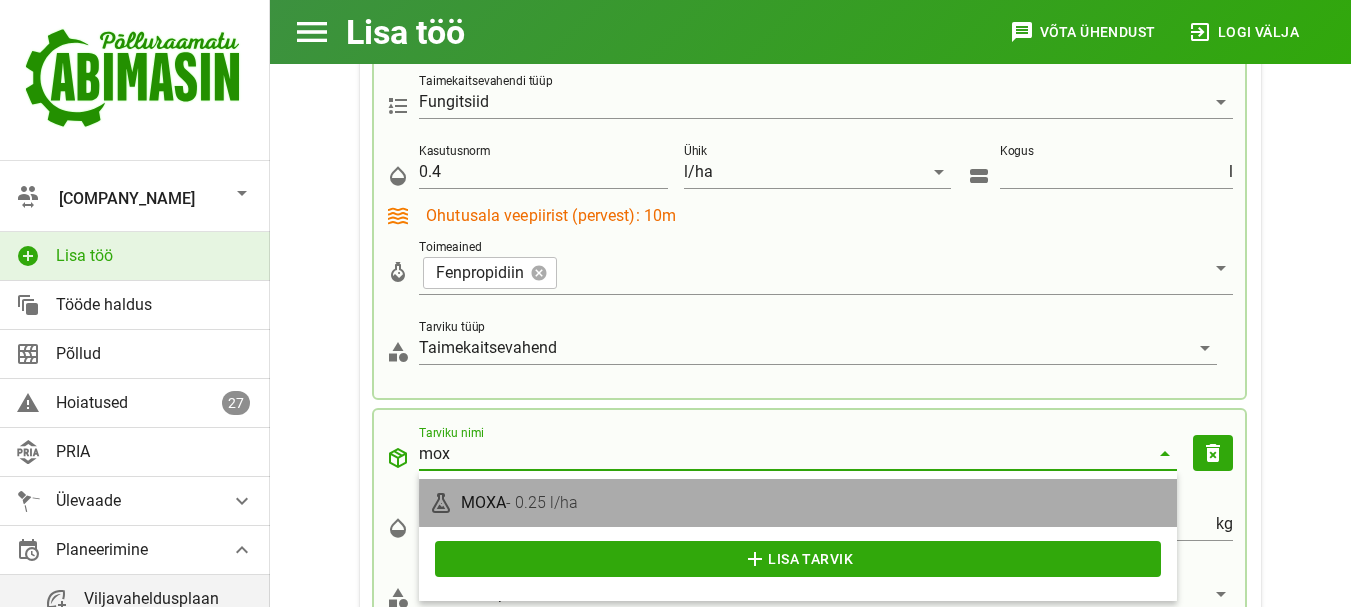 click on "[PRODUCT_NAME] - [RATE]/ha" at bounding box center [814, 502] 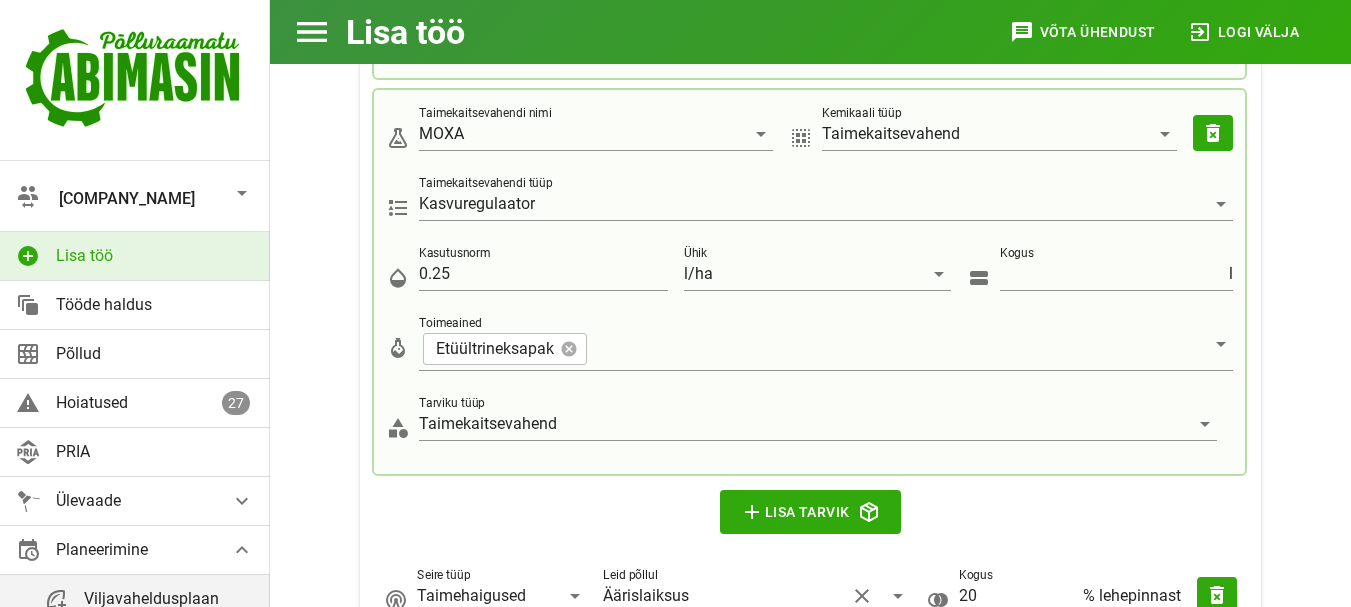 scroll, scrollTop: 1494, scrollLeft: 0, axis: vertical 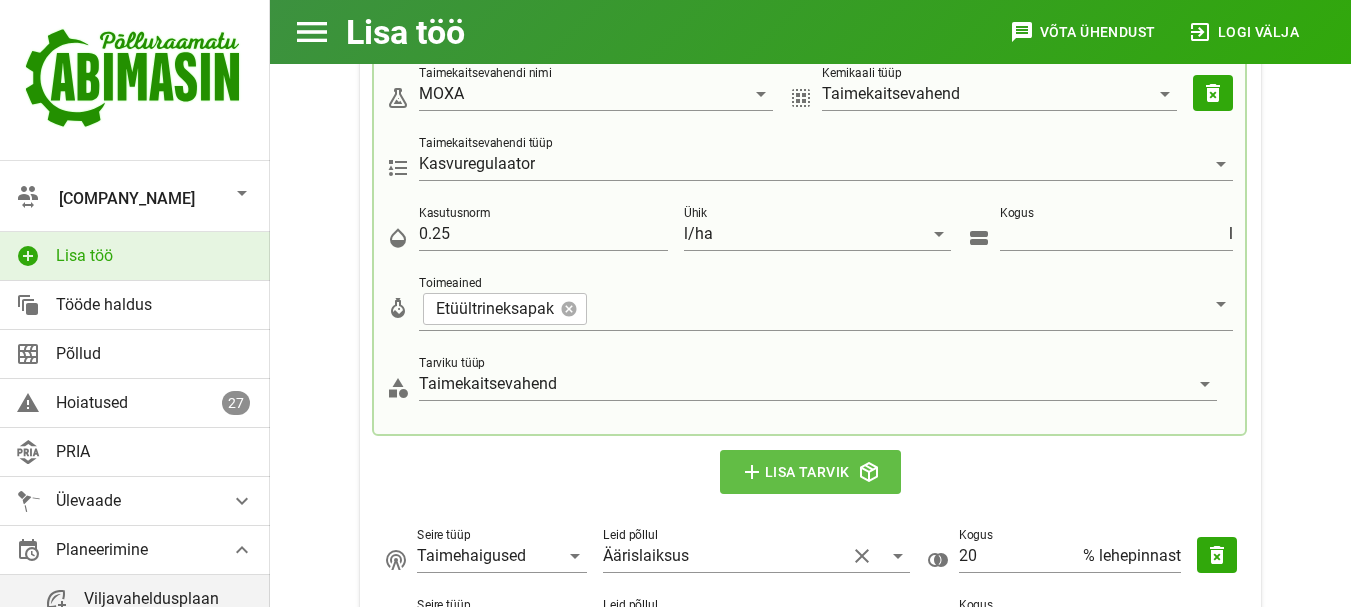 click on "add  Lisa tarvik" at bounding box center [811, 472] 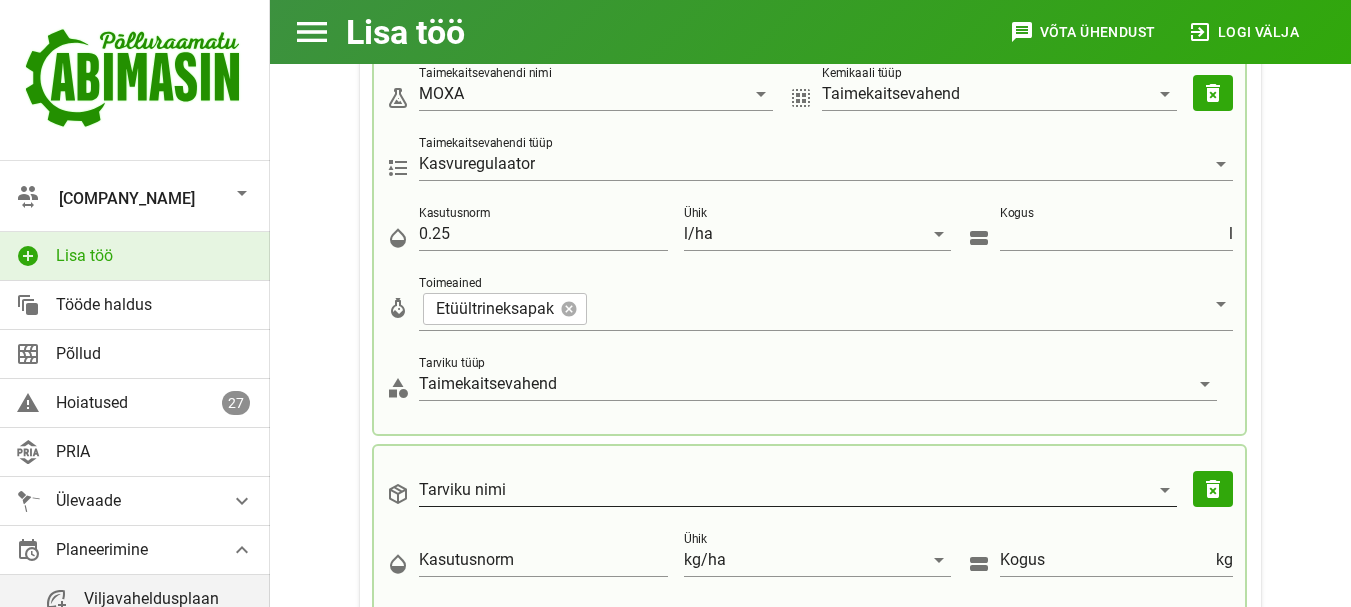 click on "Tarviku nimi" at bounding box center [784, 490] 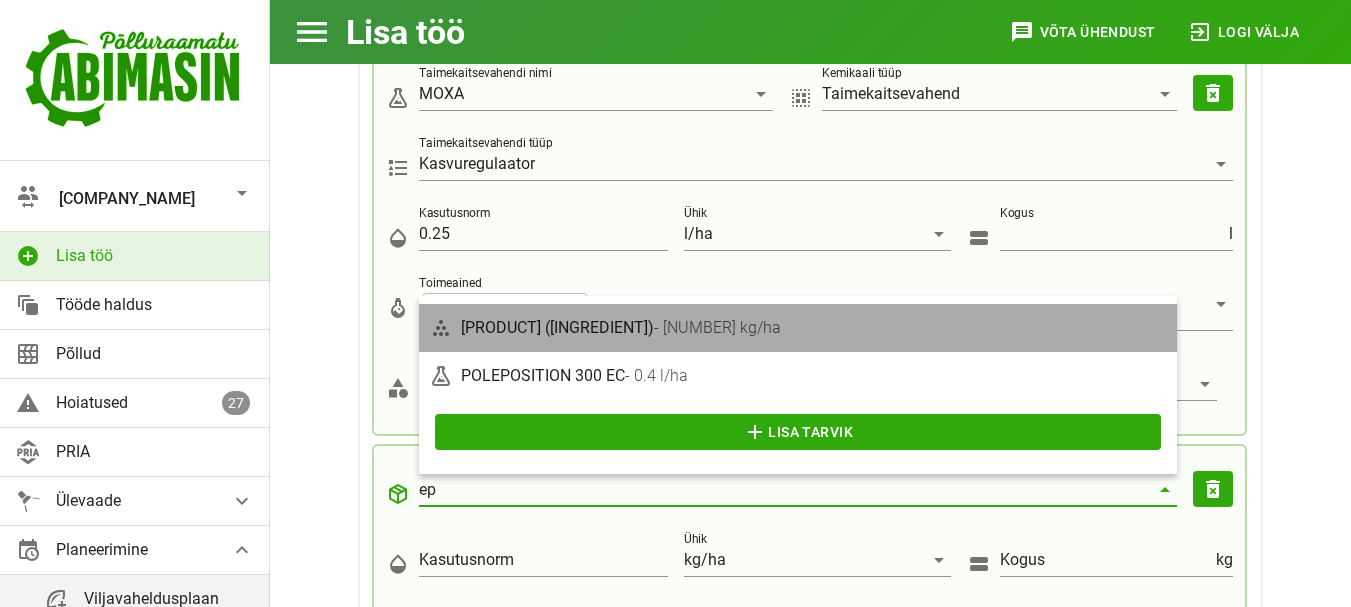 click on "[PRODUCT] ([INGREDIENT]) ([RATE]/ha)" at bounding box center [814, 327] 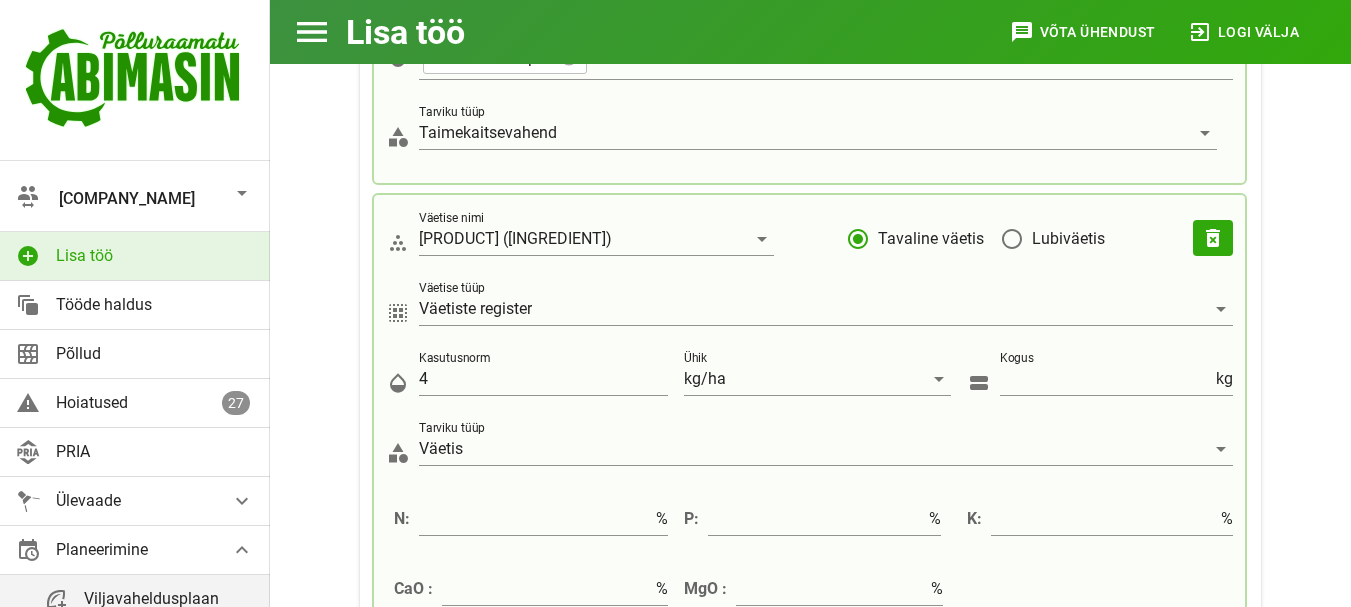 scroll, scrollTop: 1774, scrollLeft: 0, axis: vertical 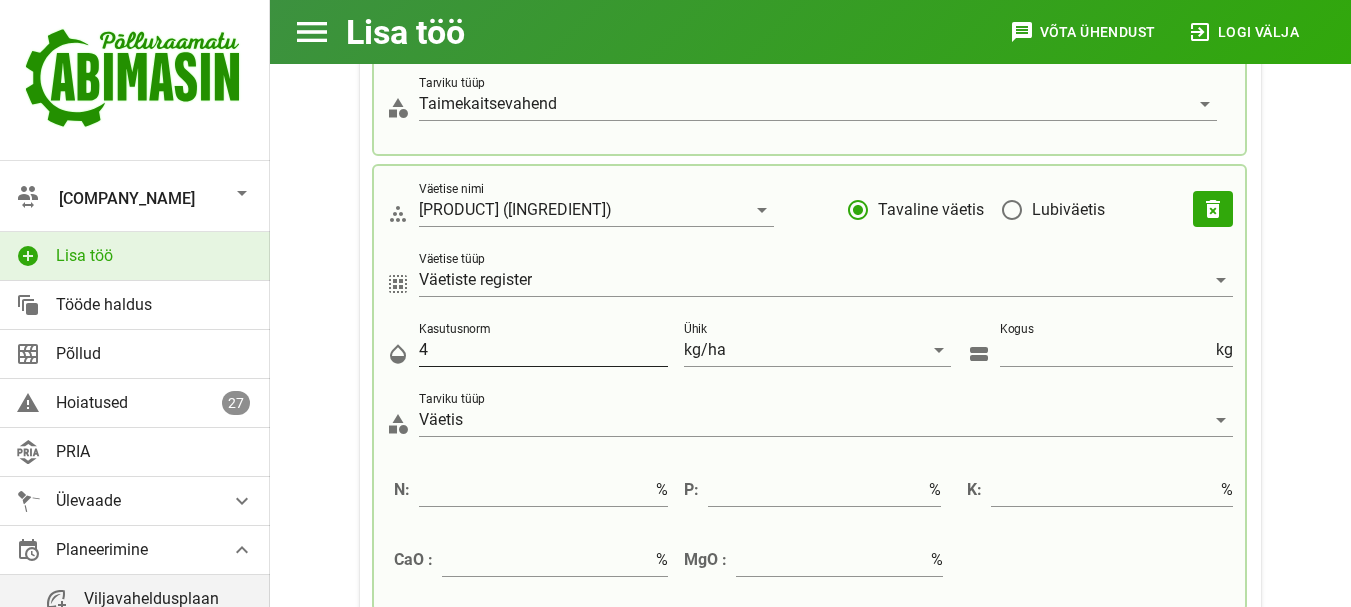 click on "4" at bounding box center (543, 350) 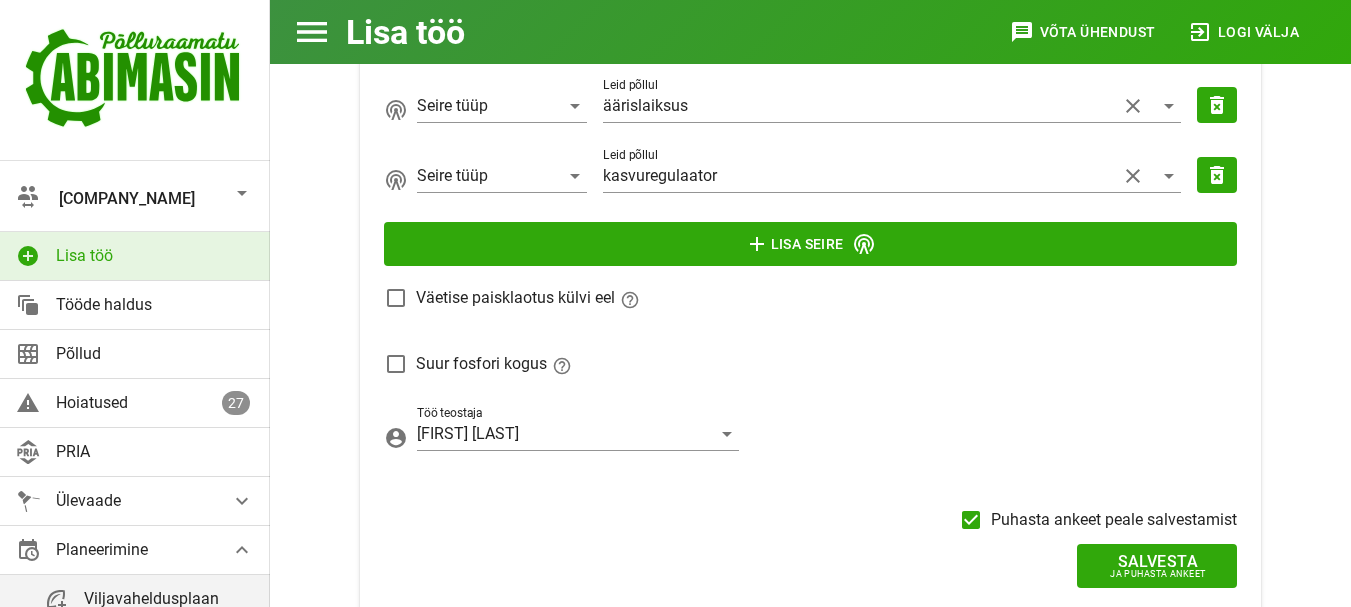 scroll, scrollTop: 2642, scrollLeft: 0, axis: vertical 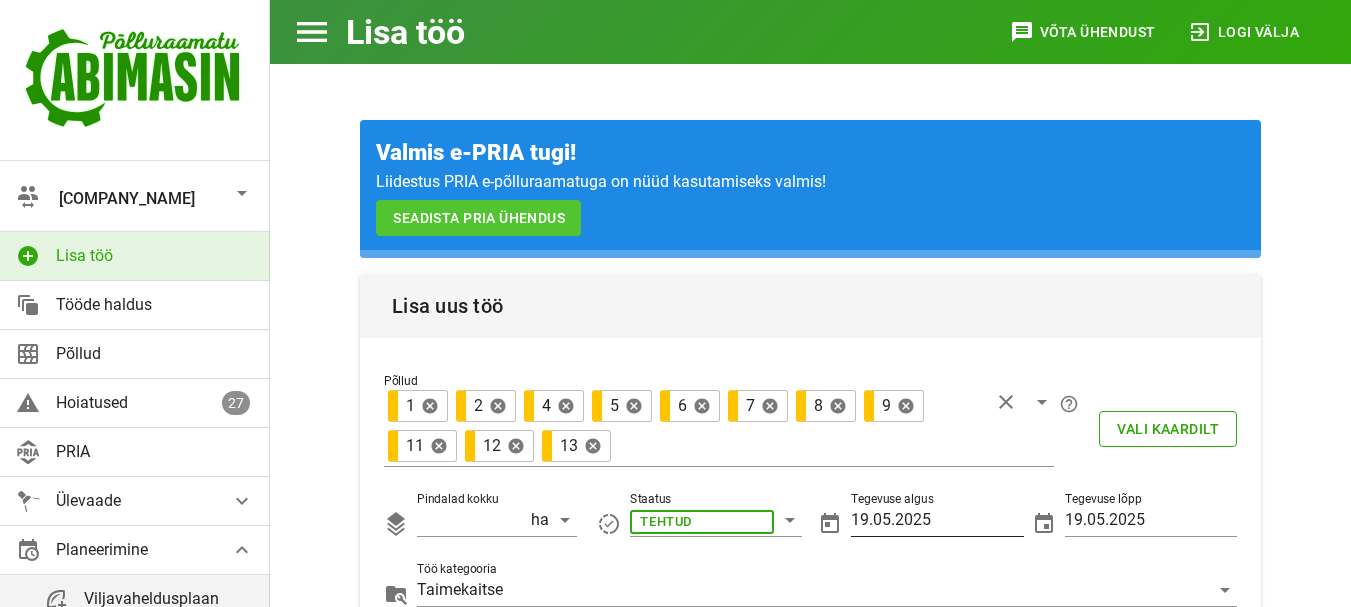 type on "2" 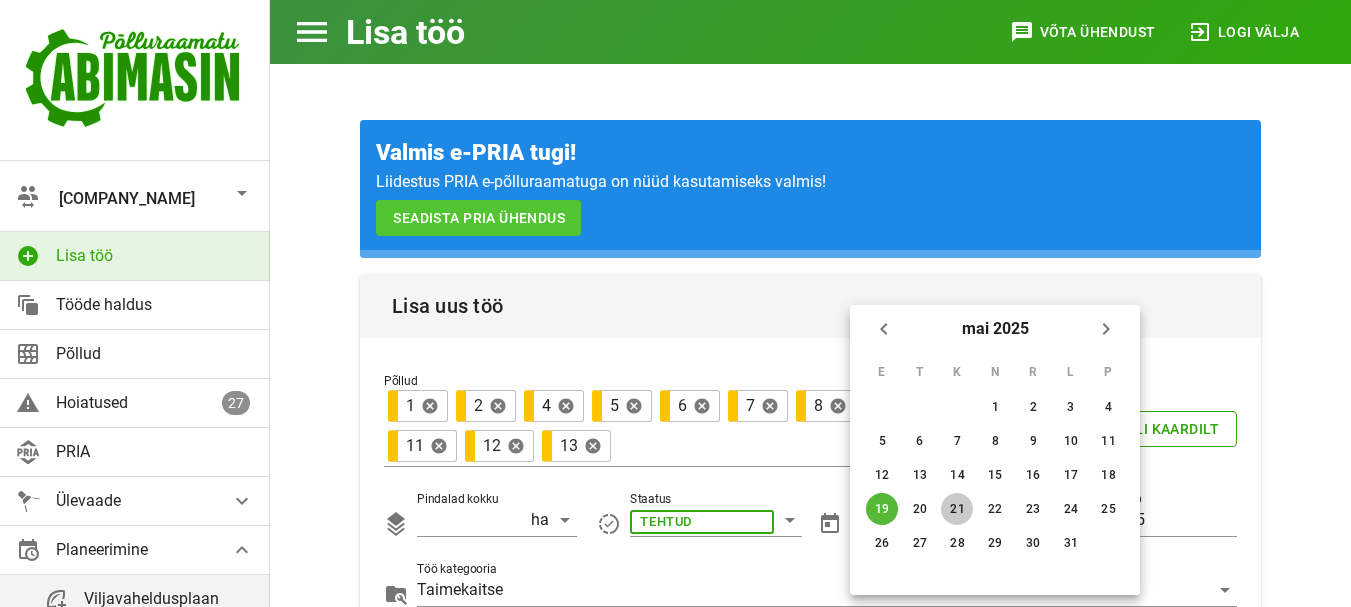 click on "21" at bounding box center [995, 407] 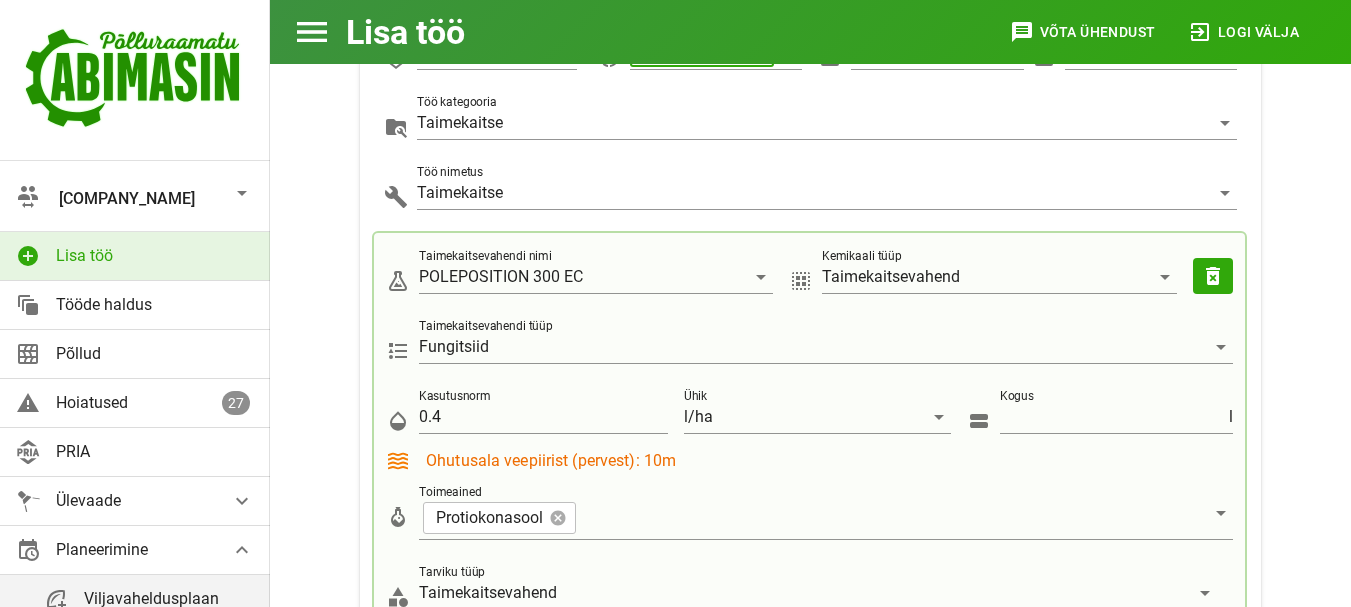 scroll, scrollTop: 560, scrollLeft: 0, axis: vertical 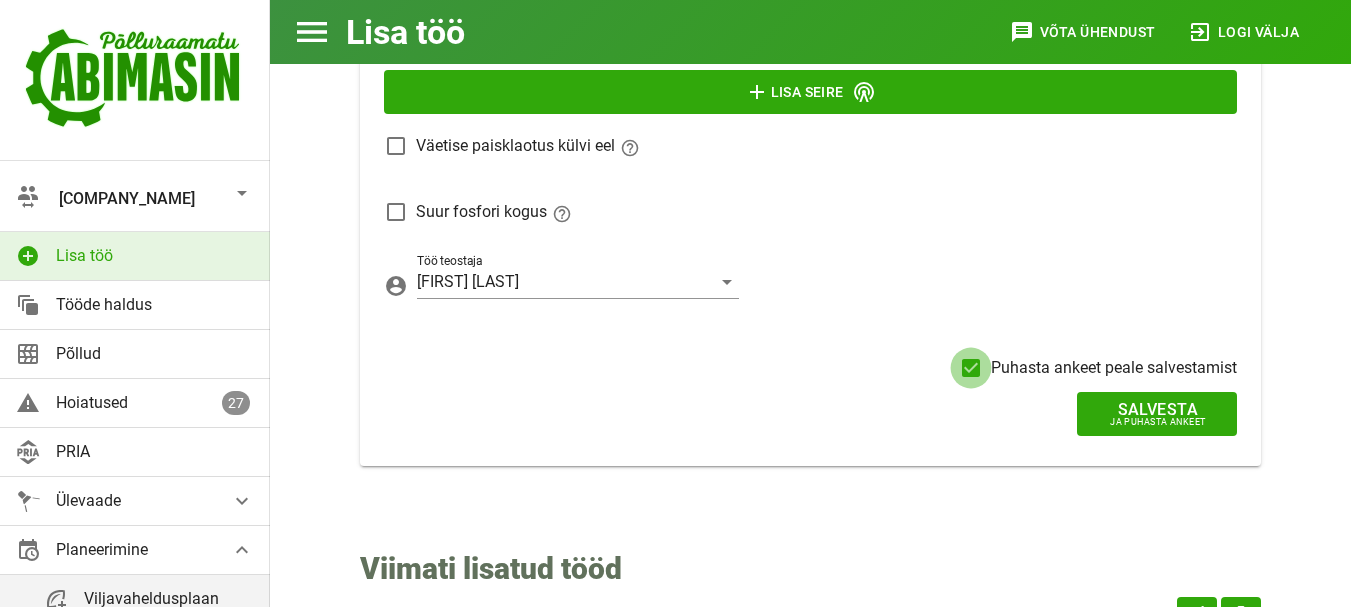 click at bounding box center (971, 368) 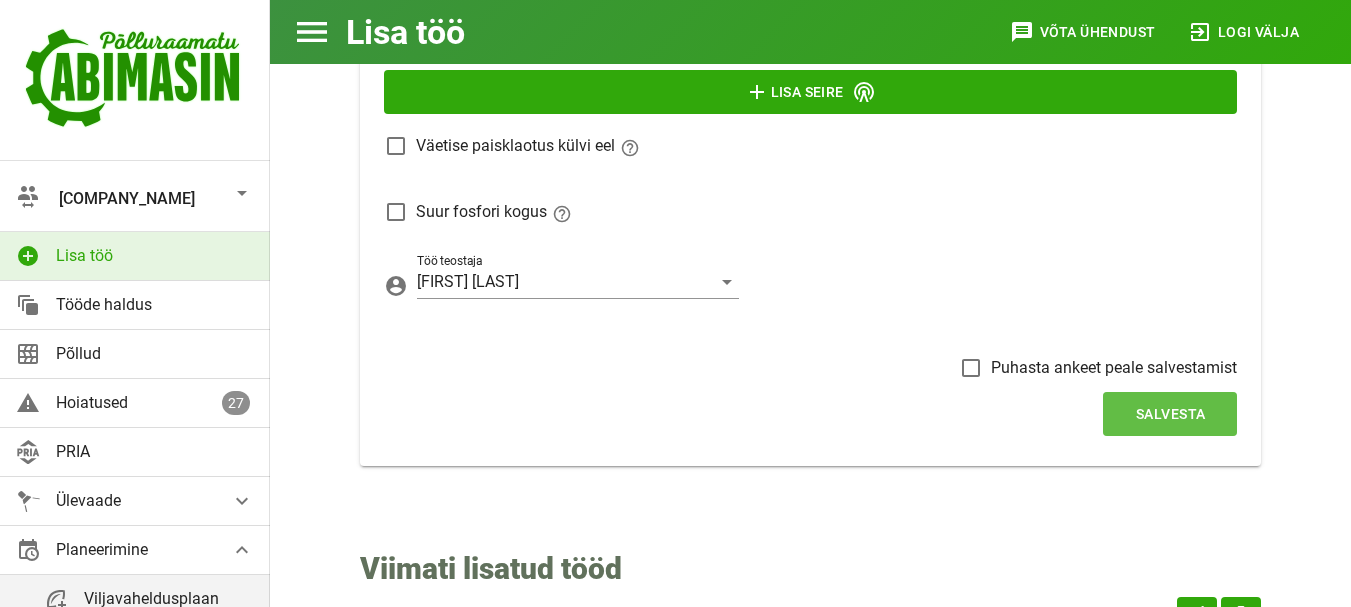 click on "Salvesta" at bounding box center (1170, 414) 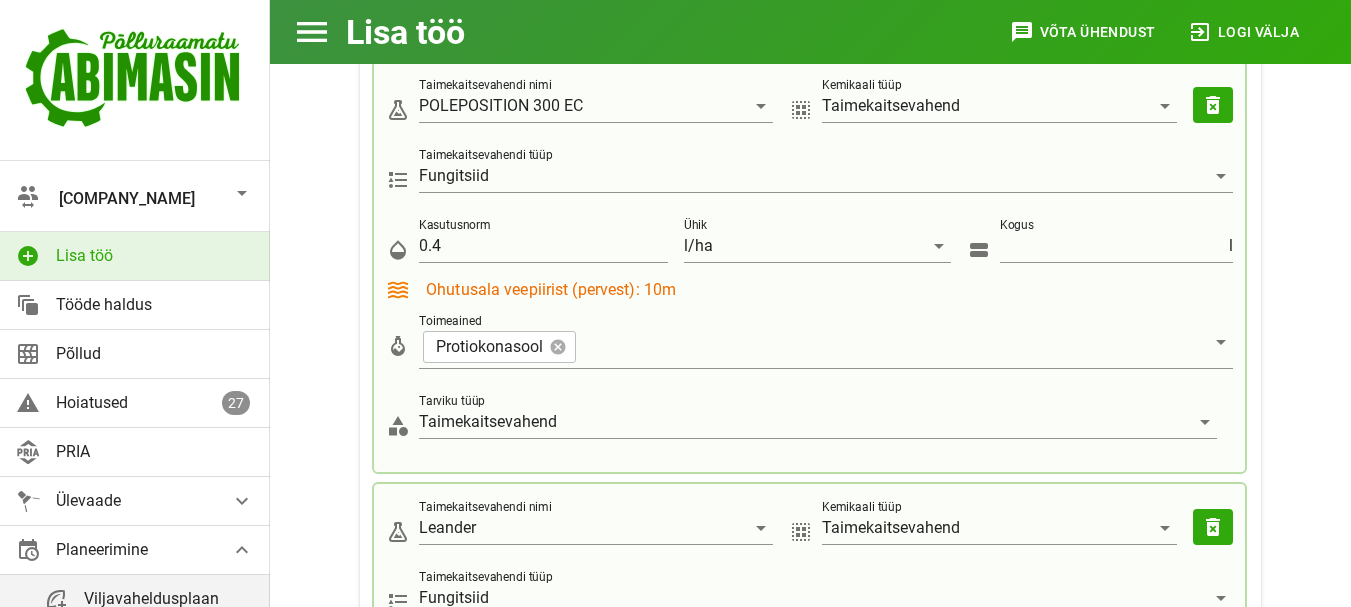 scroll, scrollTop: 107, scrollLeft: 0, axis: vertical 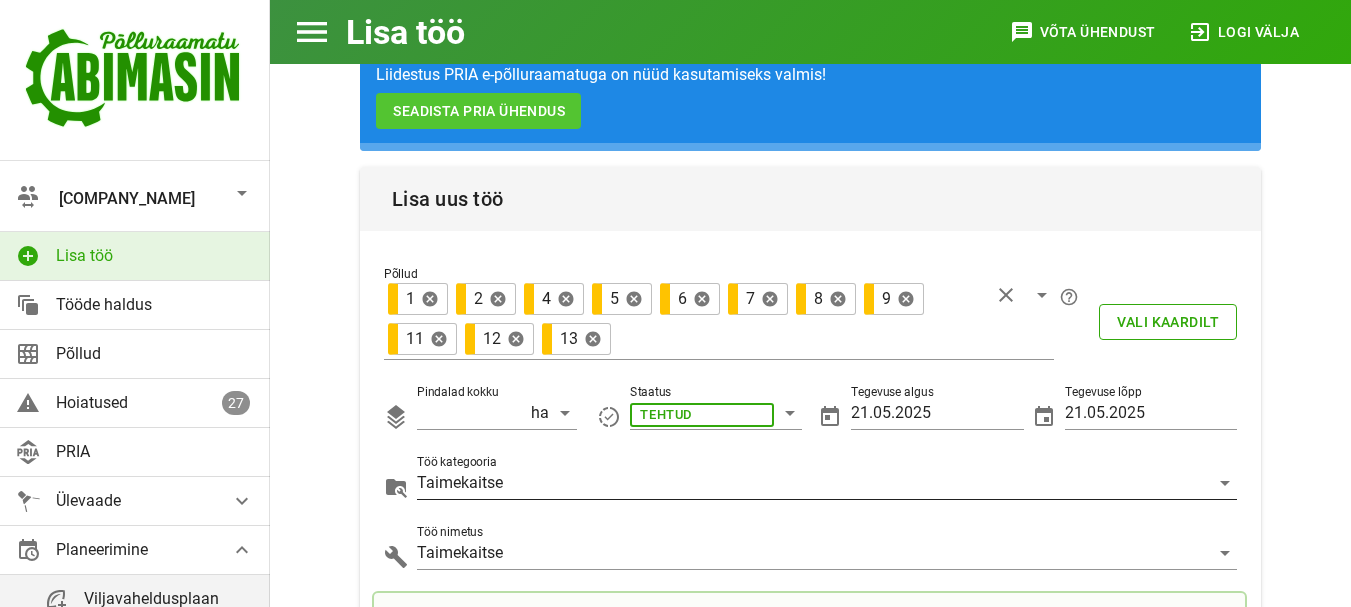 click on "Taimekaitse" at bounding box center (702, 413) 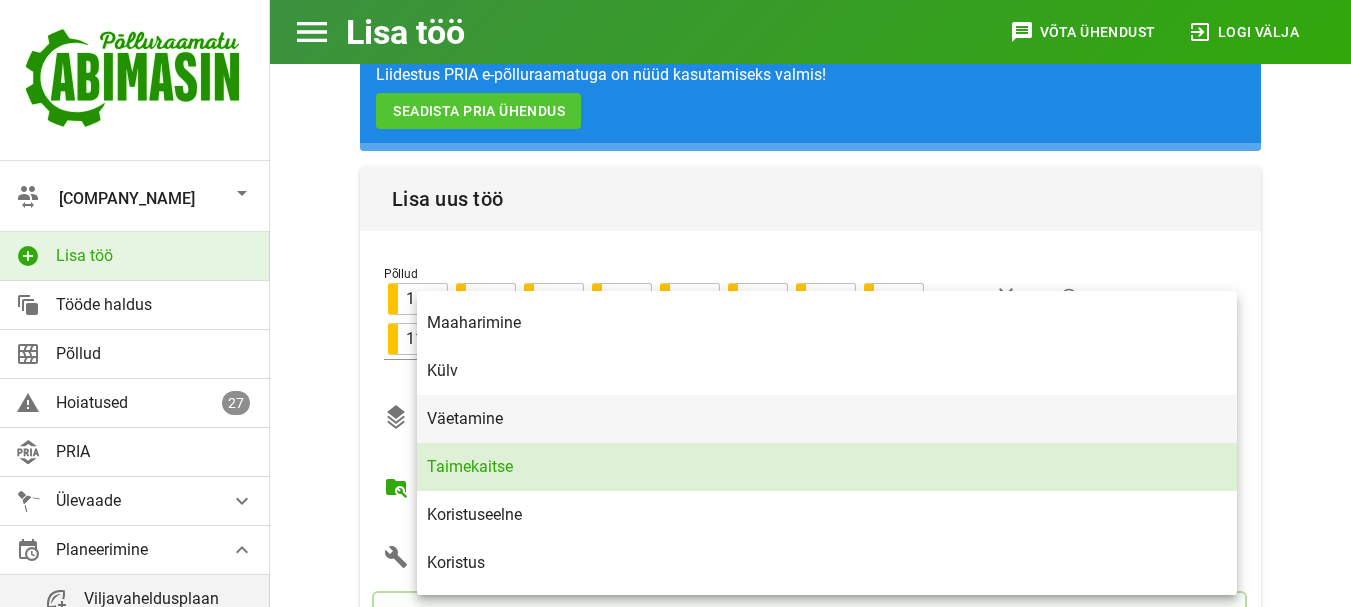 click on "Väetamine" at bounding box center [827, 418] 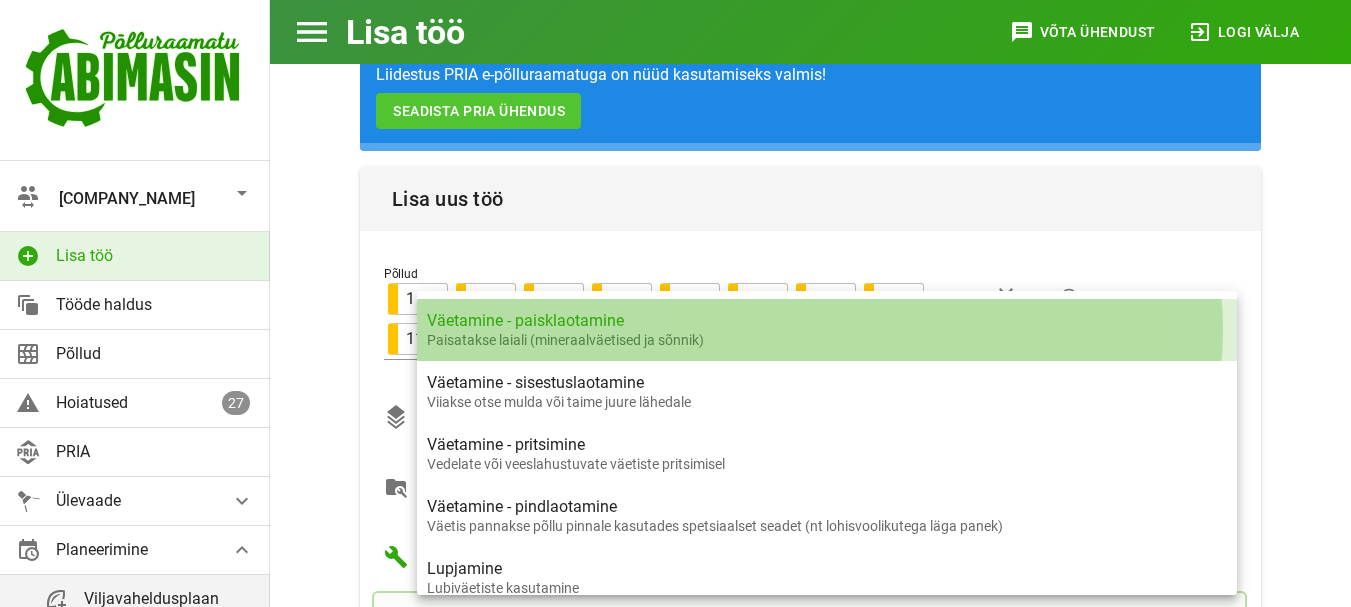 click on "Väetamine - paisklaotamine" at bounding box center (827, 320) 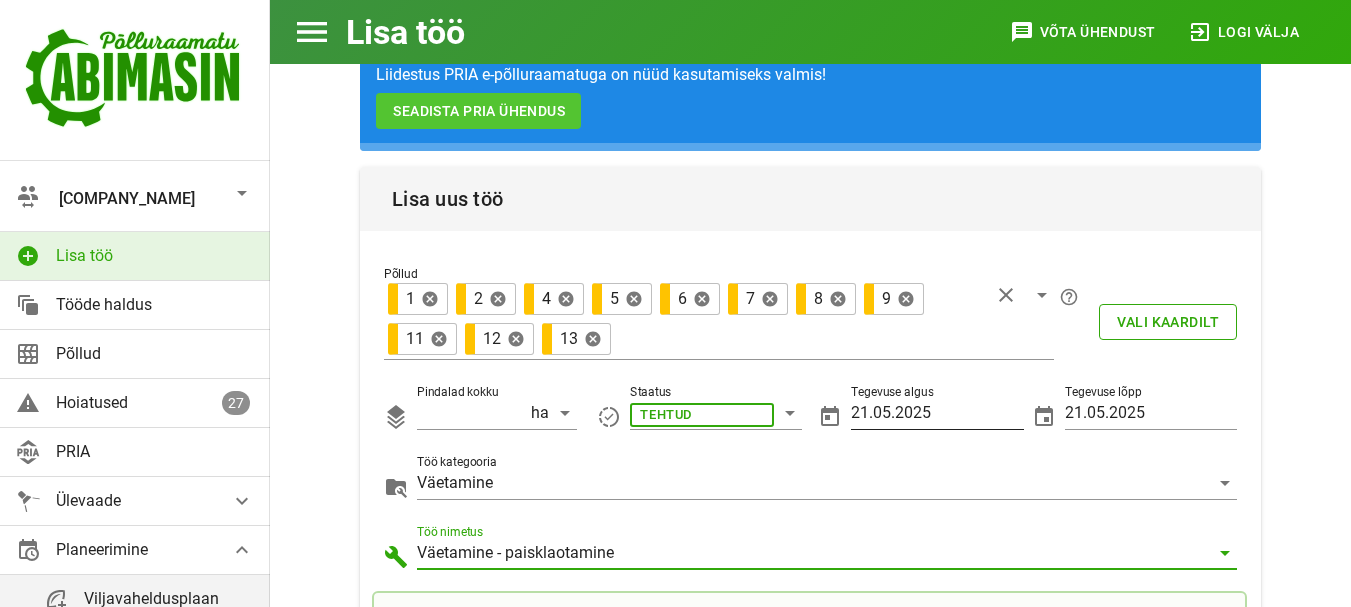 click on "21.05.2025" at bounding box center (937, 413) 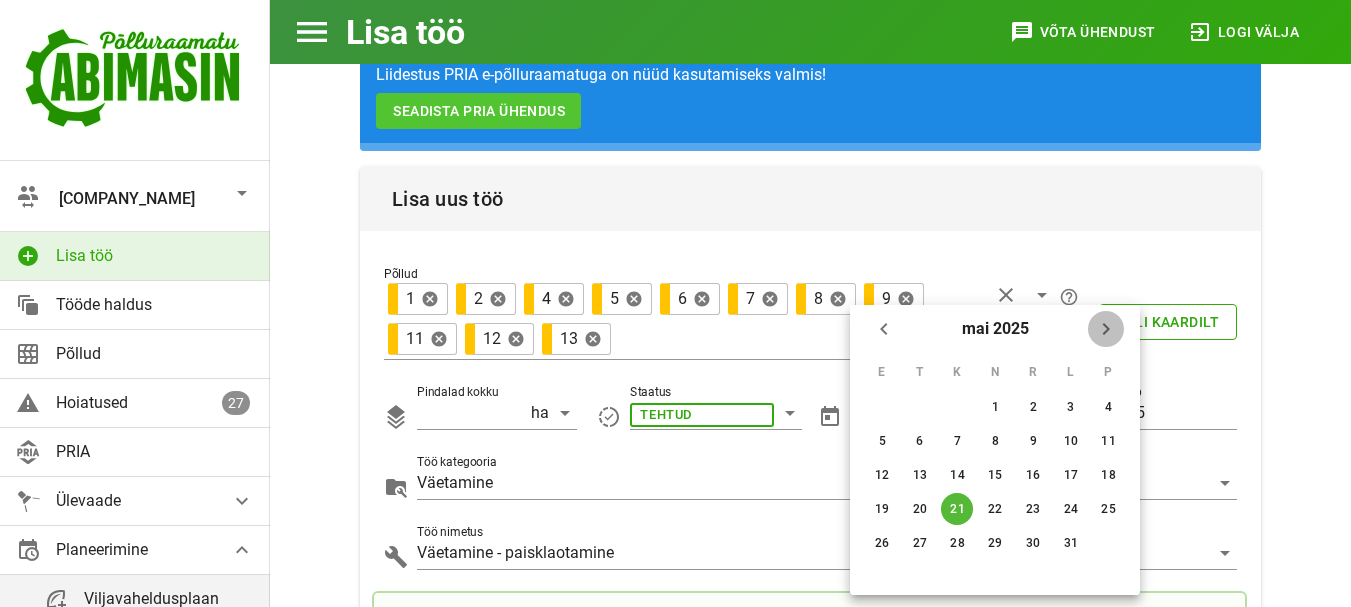 click at bounding box center [1106, 329] 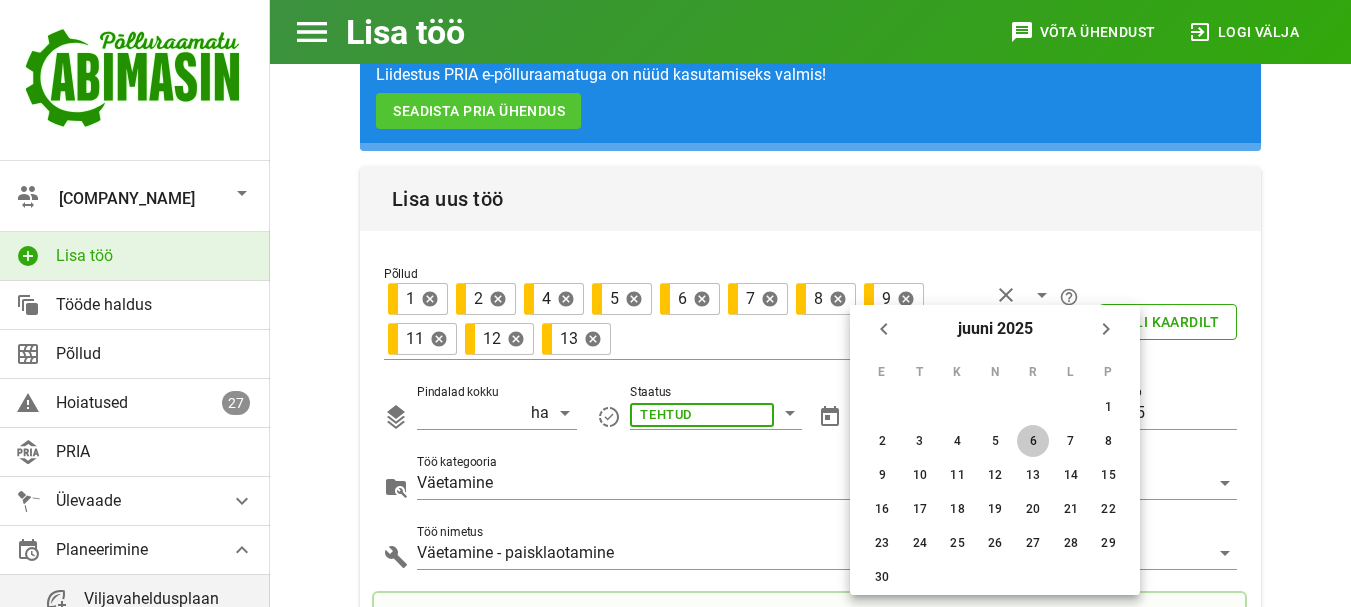 click on "6" at bounding box center [1108, 407] 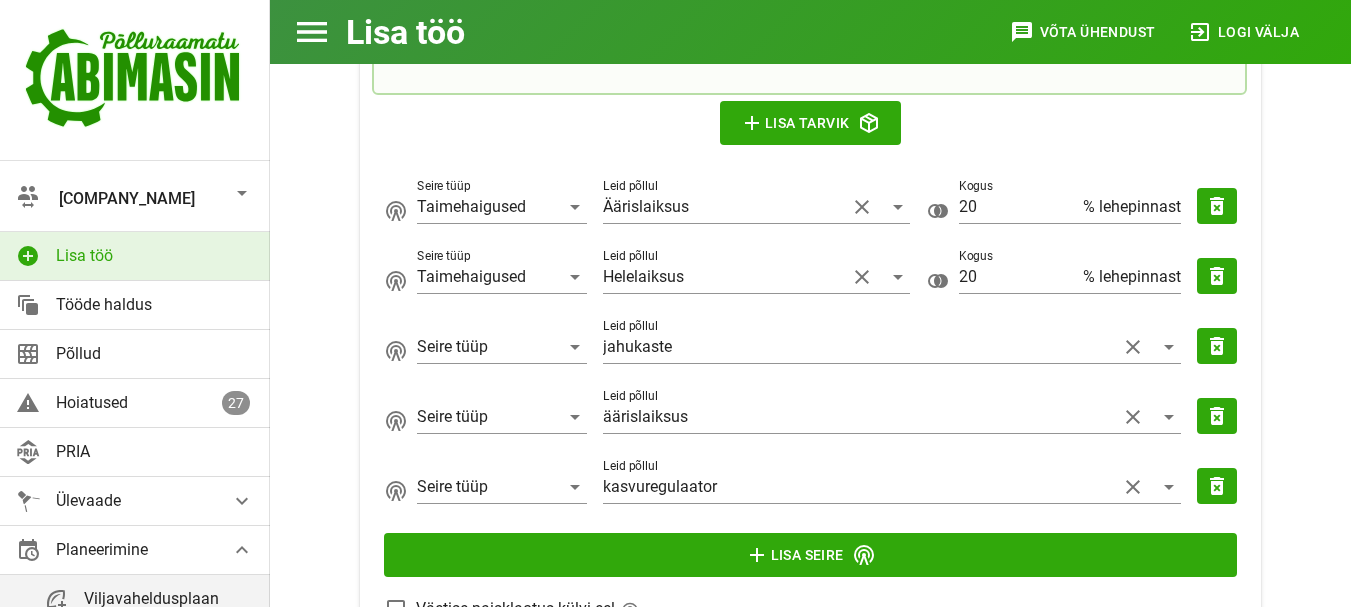 scroll, scrollTop: 988, scrollLeft: 0, axis: vertical 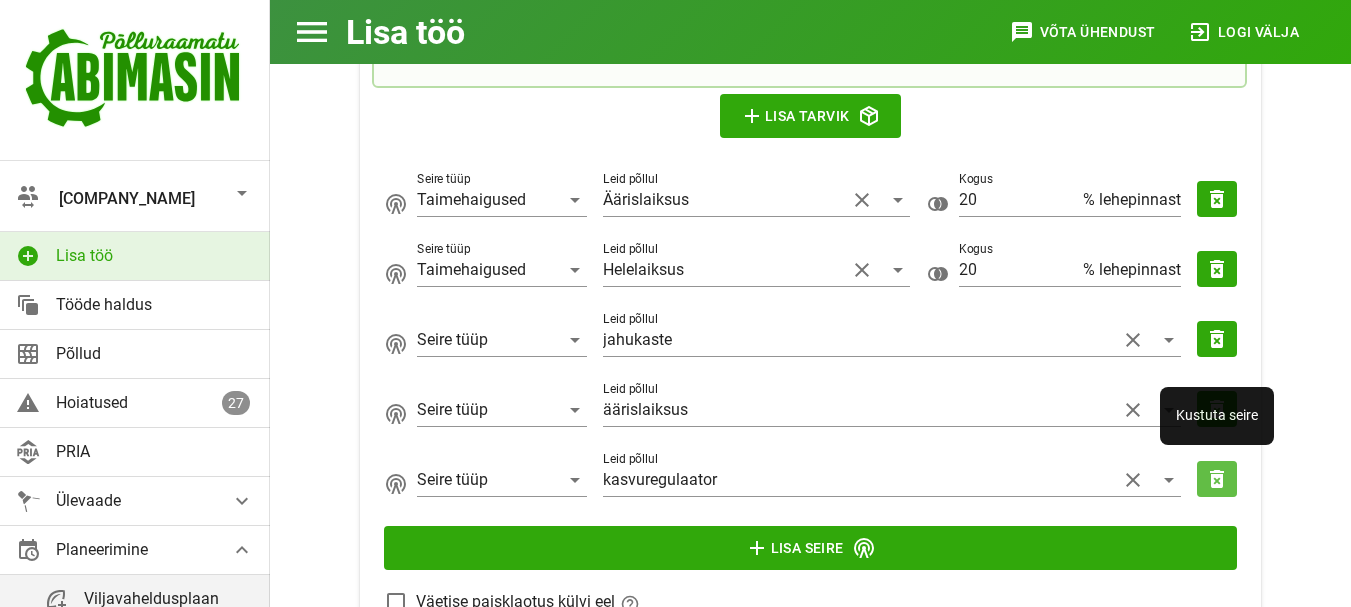 click on "delete_forever" at bounding box center [1217, 199] 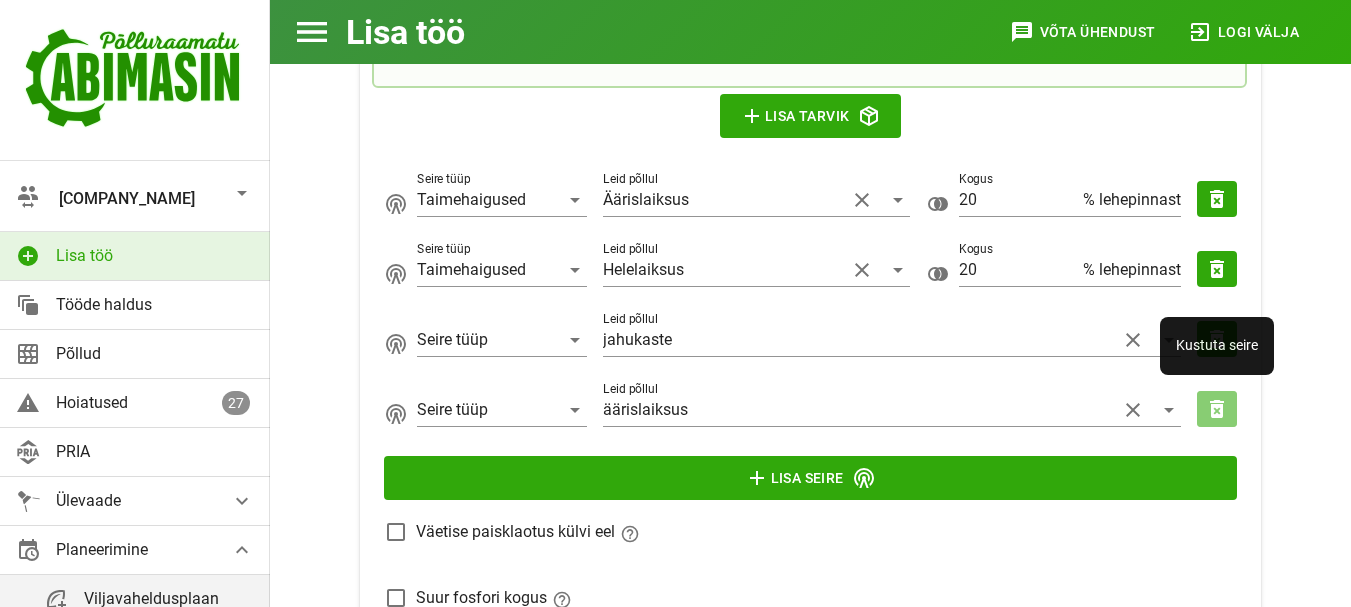 click on "delete_forever" at bounding box center [1217, 199] 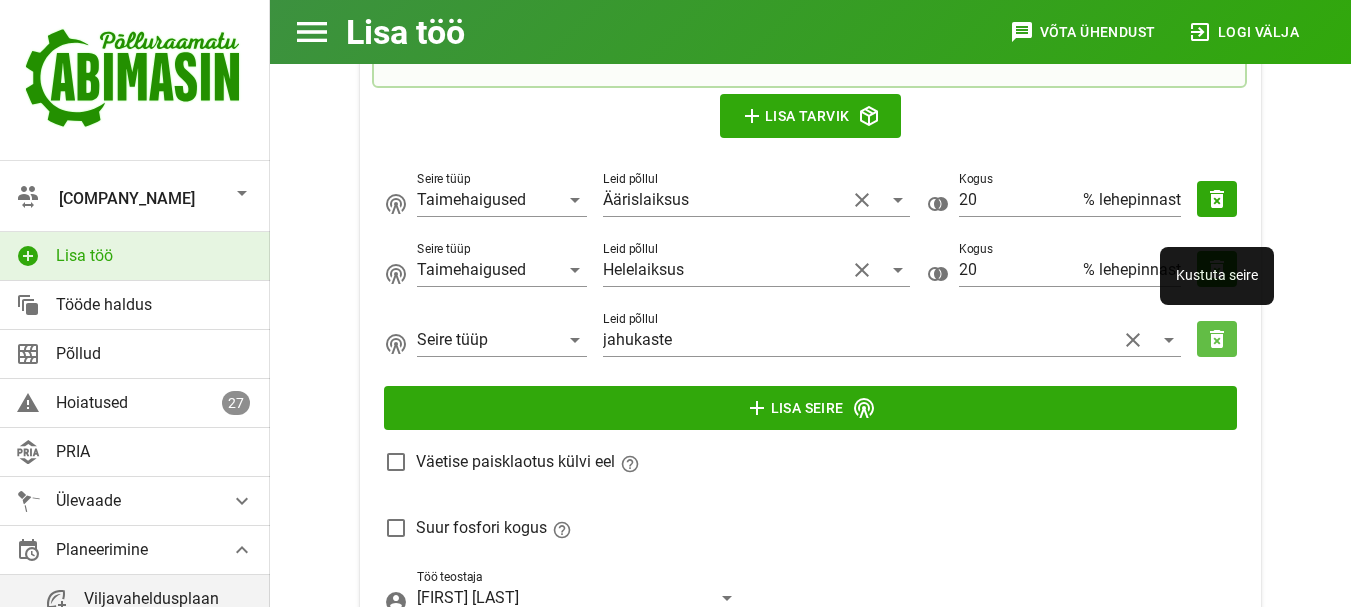 click on "delete_forever" at bounding box center [1217, 199] 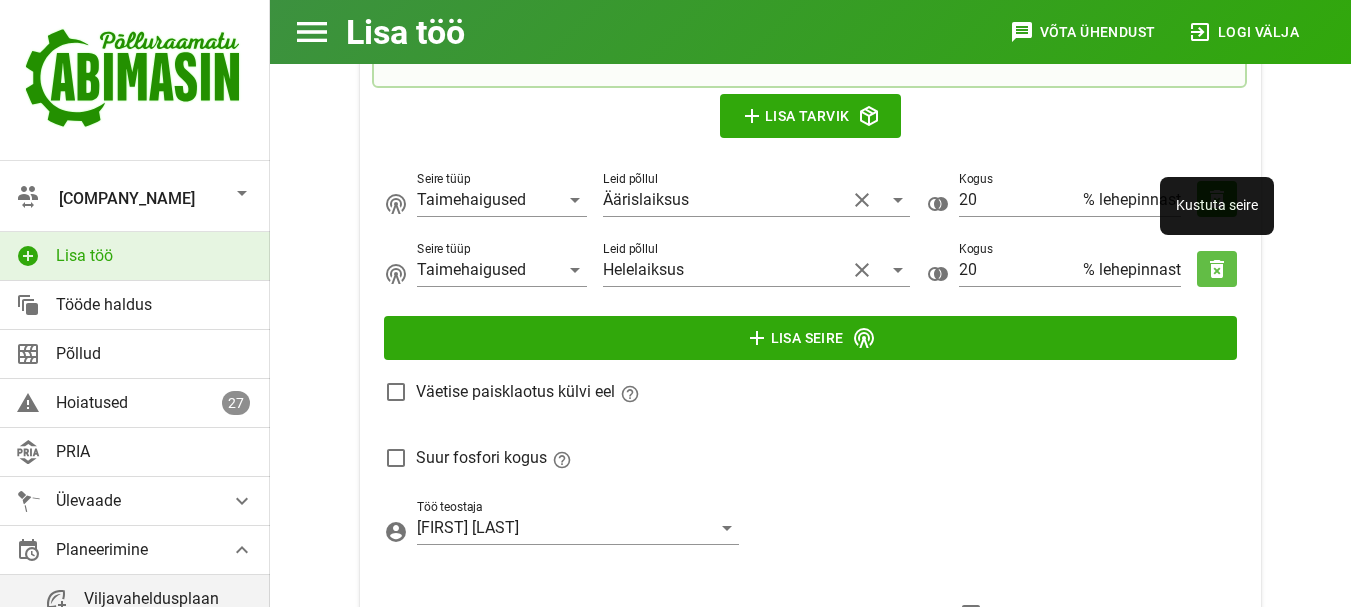 click on "delete_forever" at bounding box center [1217, 199] 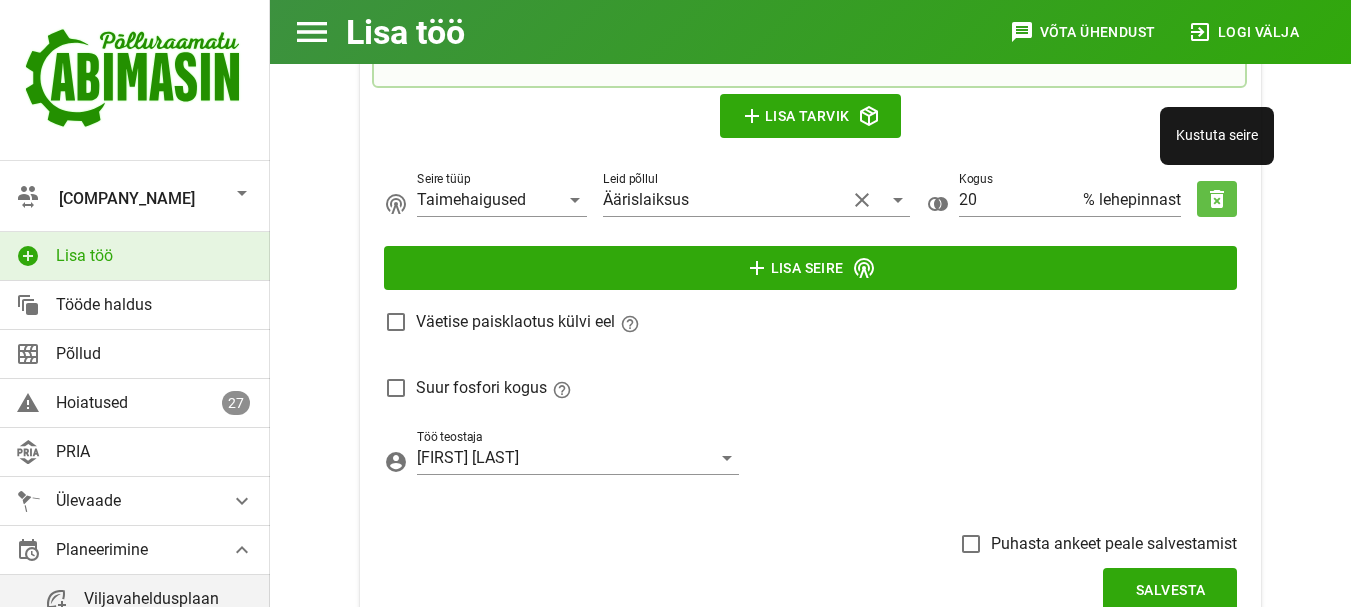 click on "delete_forever" at bounding box center (1217, 199) 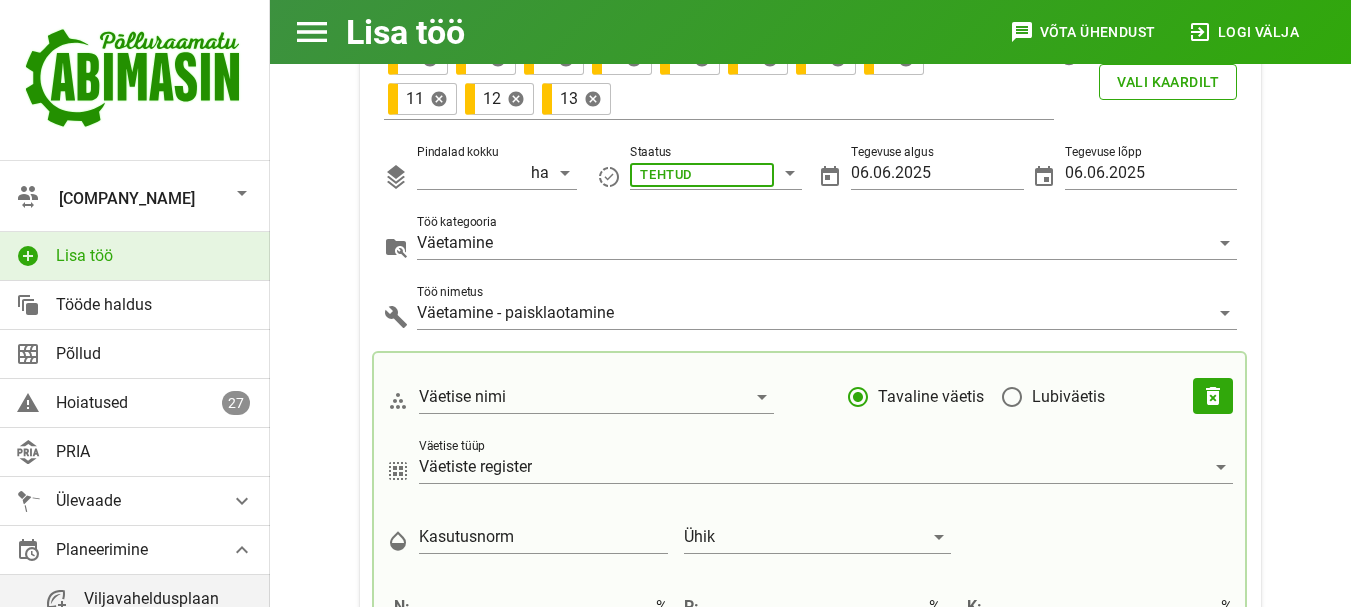 scroll, scrollTop: 267, scrollLeft: 0, axis: vertical 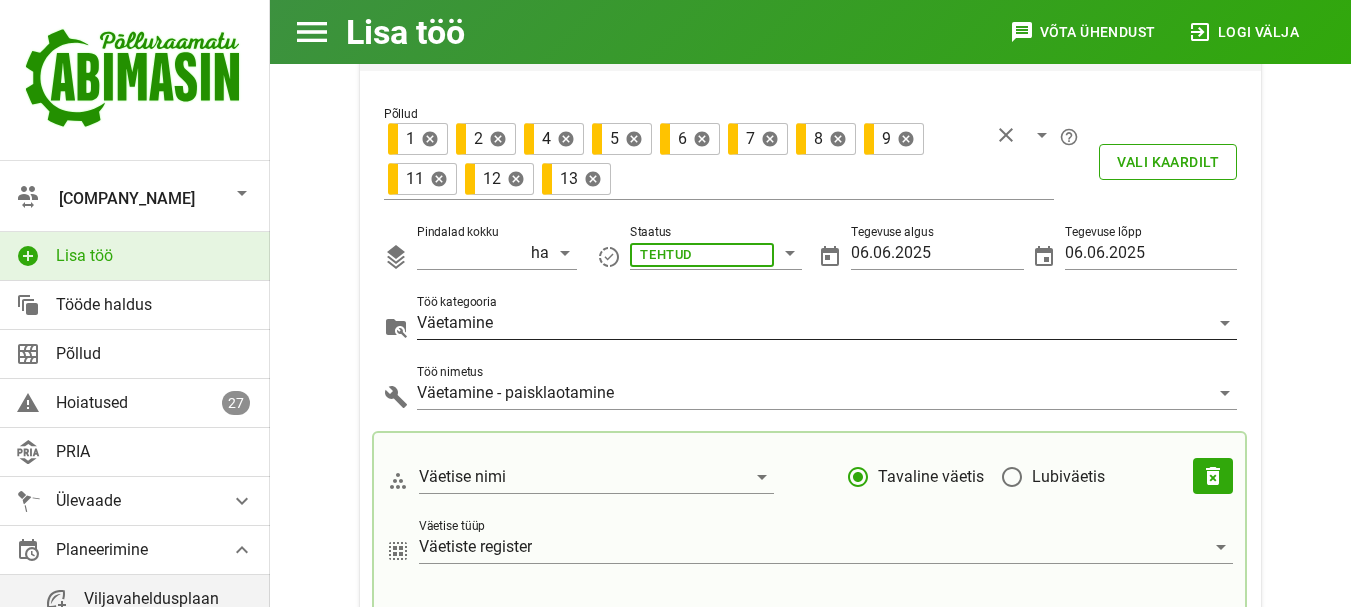 click on "Väetamine" at bounding box center (702, 253) 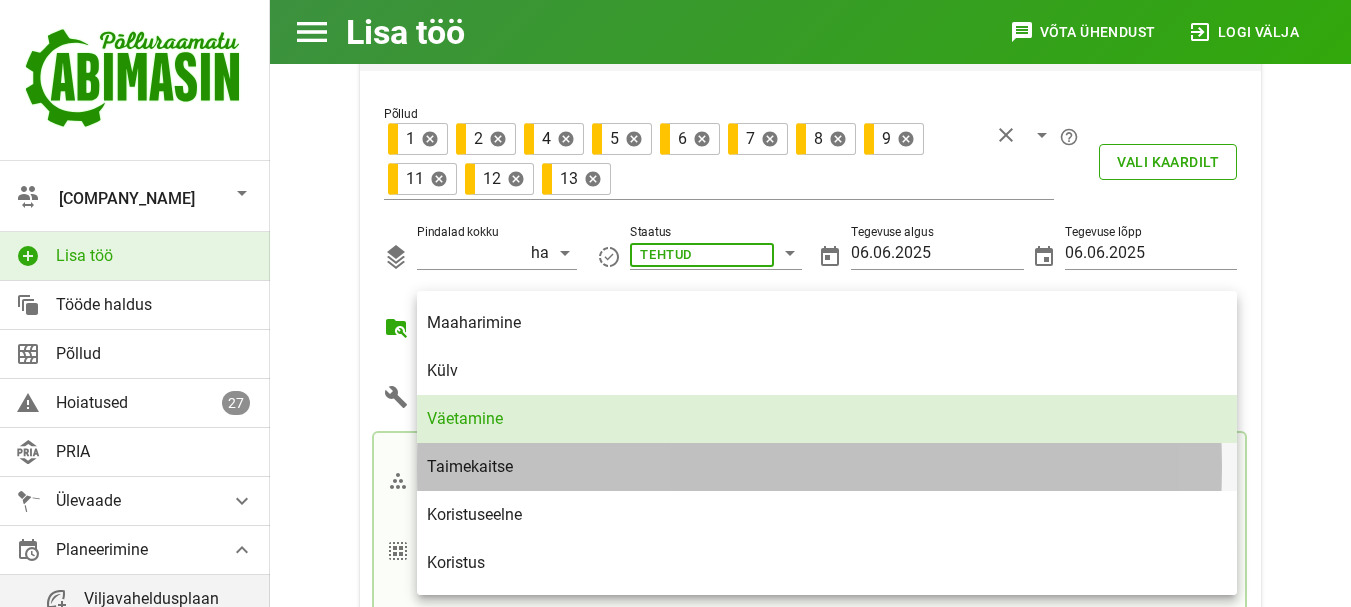 click on "Taimekaitse" at bounding box center (827, 466) 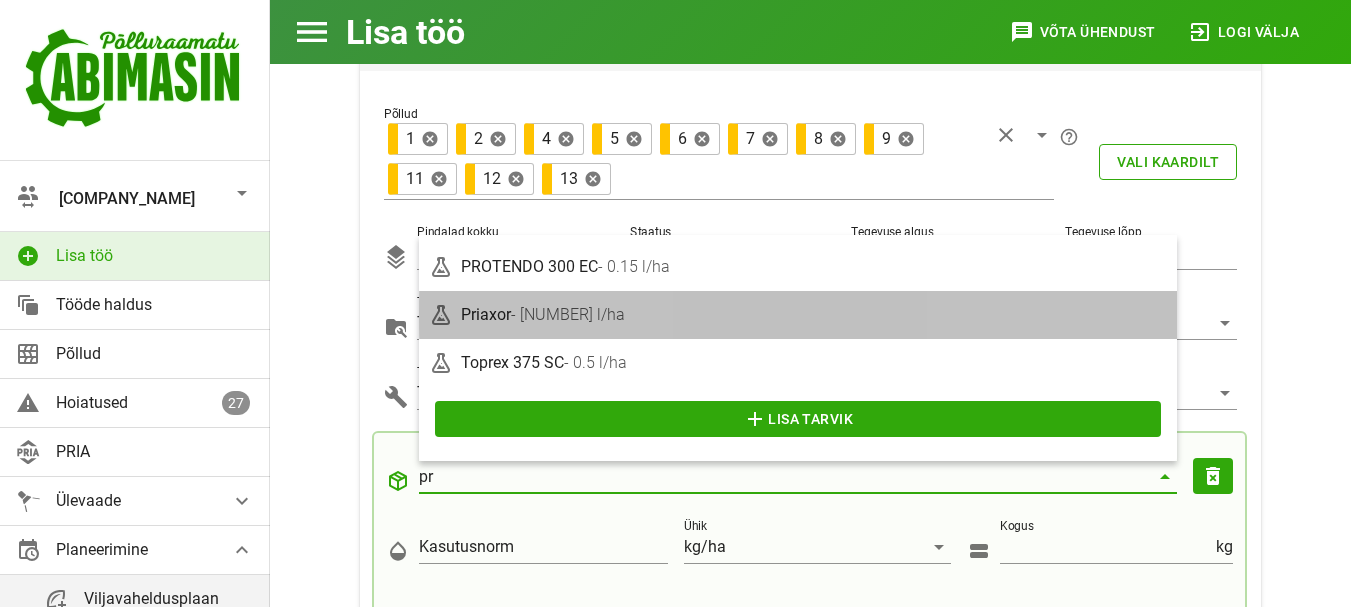 click on "- [NUMBER] l/ha" at bounding box center [568, 314] 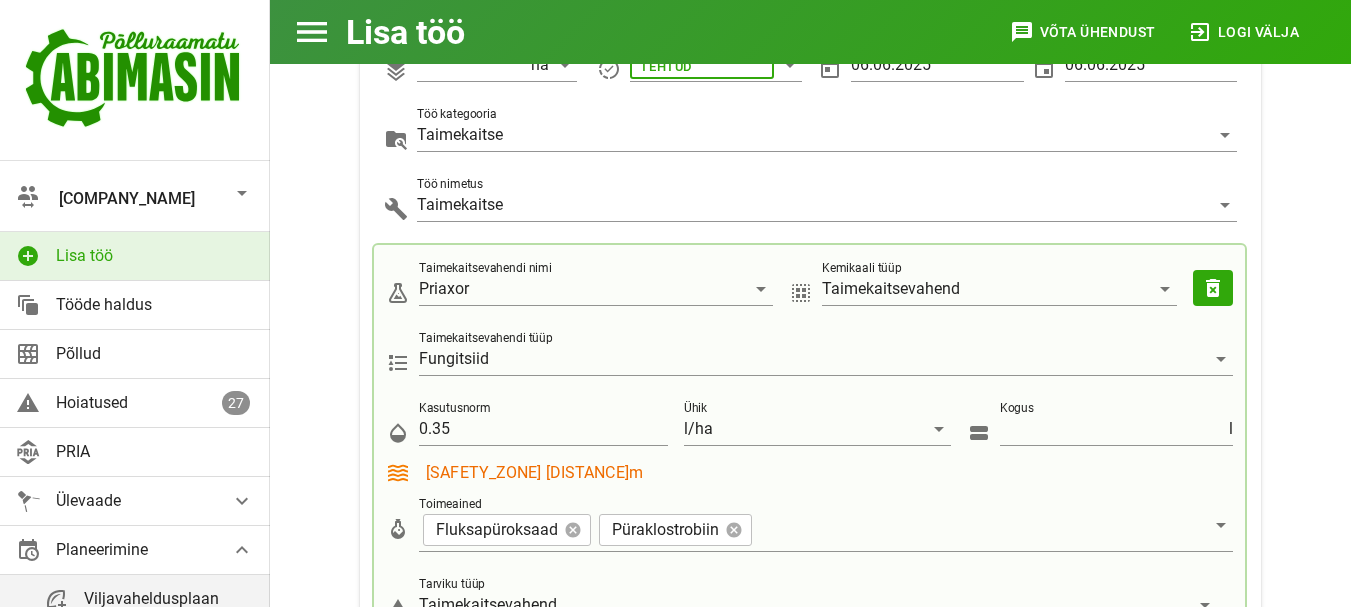 scroll, scrollTop: 467, scrollLeft: 0, axis: vertical 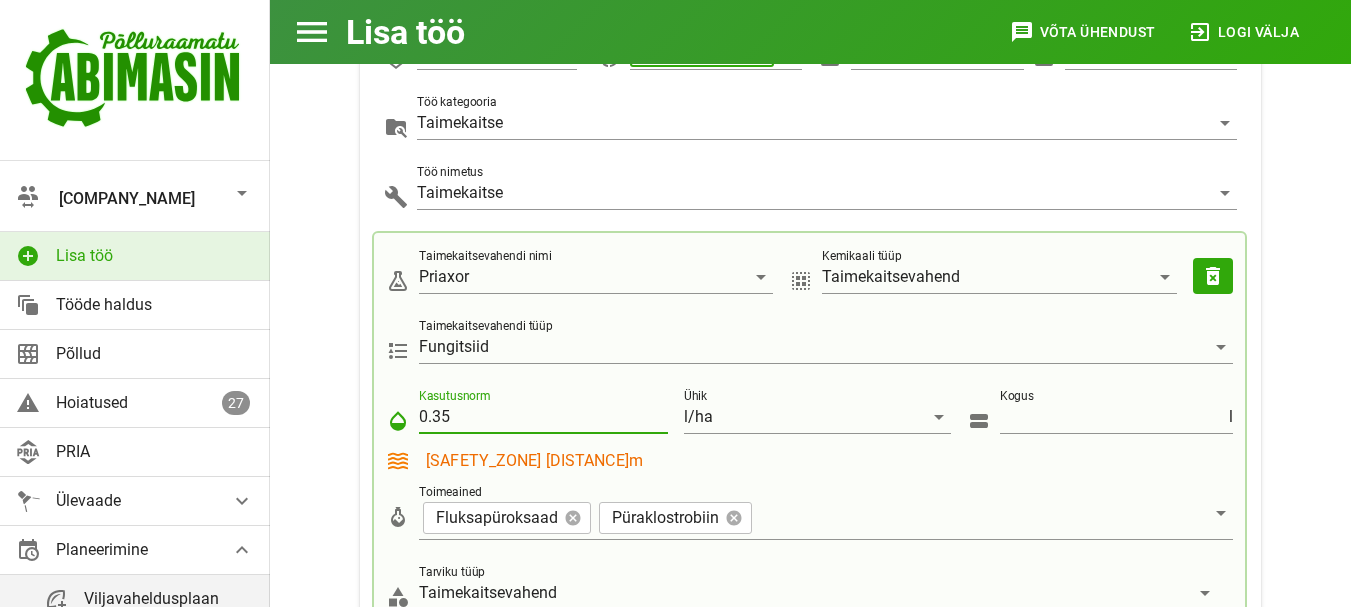 click on "0.35" at bounding box center [543, 417] 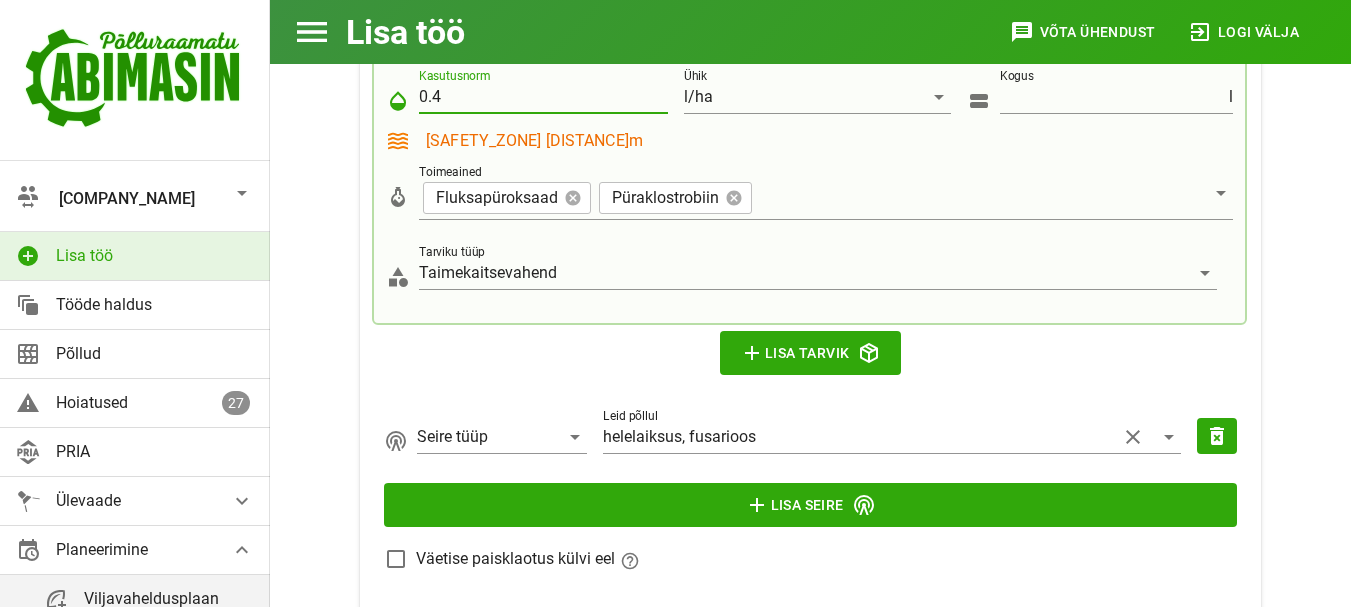 scroll, scrollTop: 801, scrollLeft: 0, axis: vertical 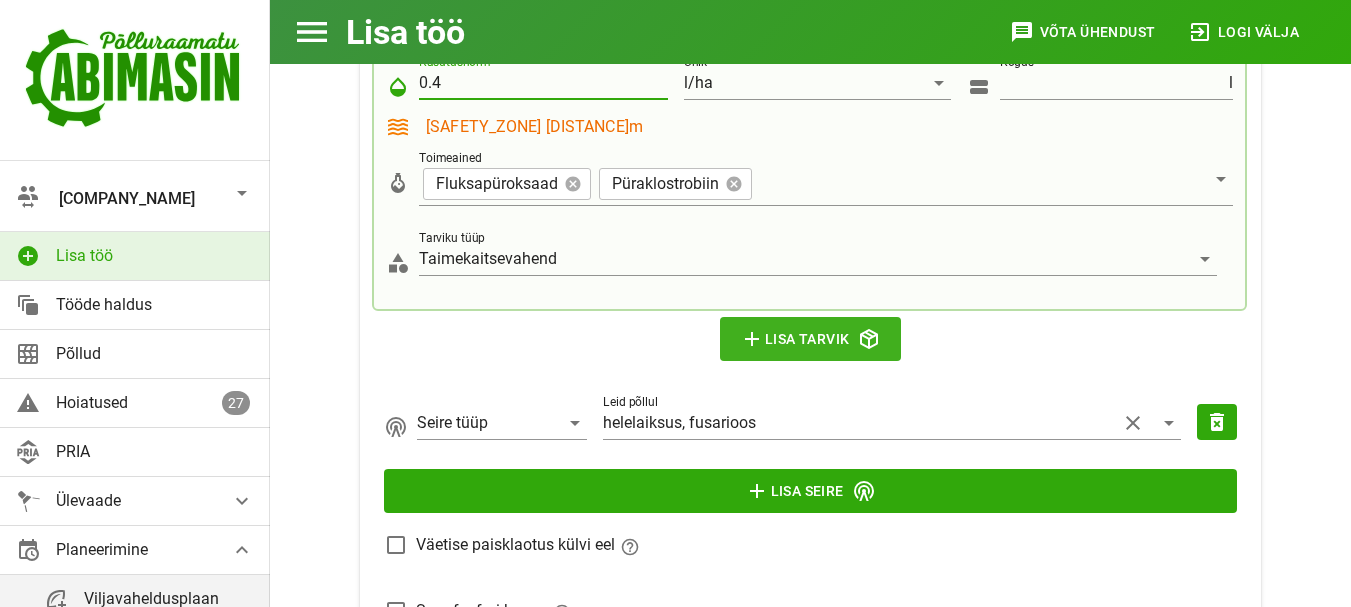 type on "0.4" 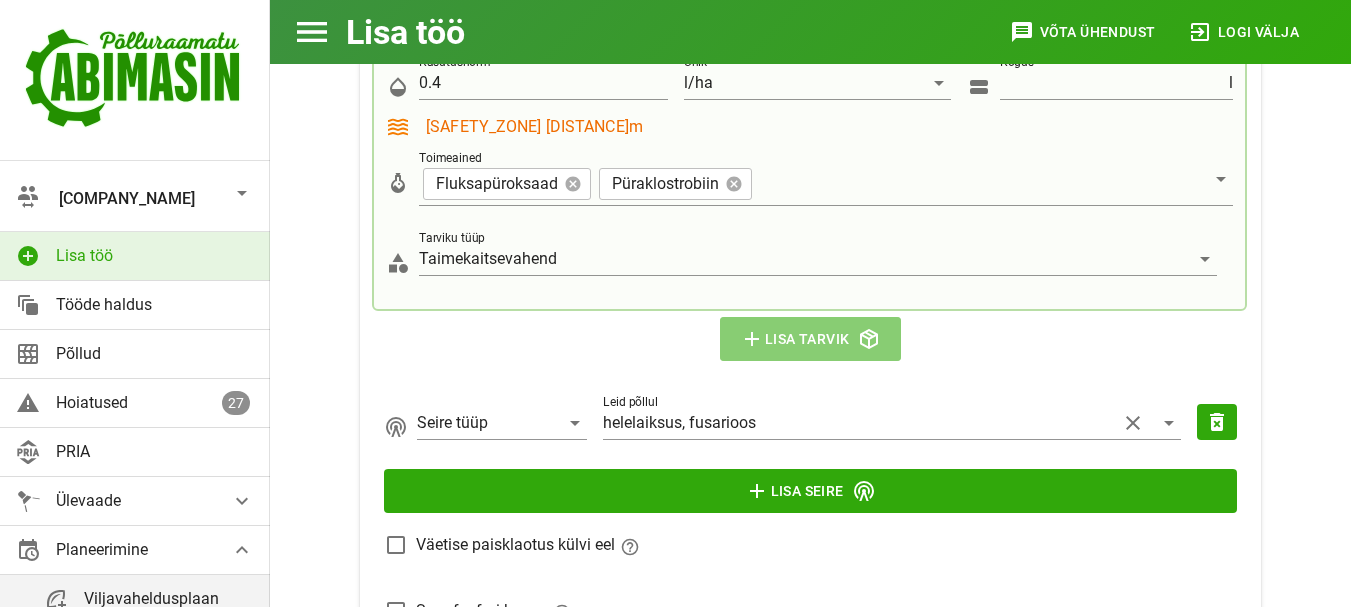 click on "add  Lisa tarvik" at bounding box center [811, 339] 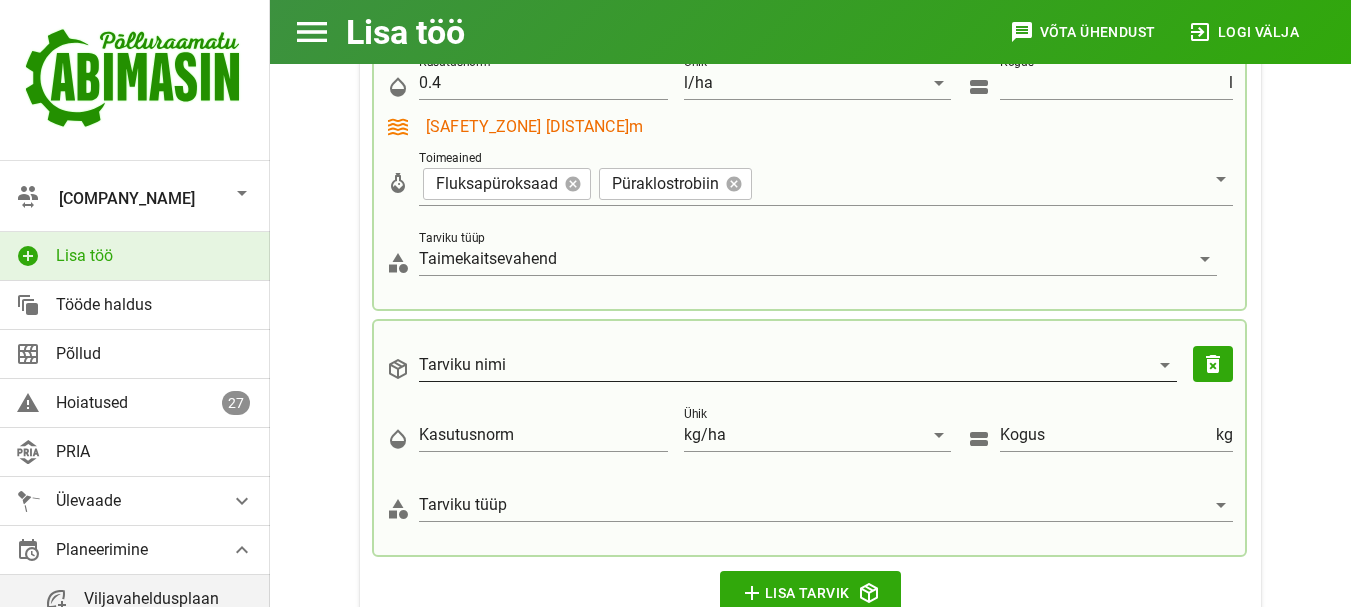 click on "Tarviku nimi" at bounding box center (784, 365) 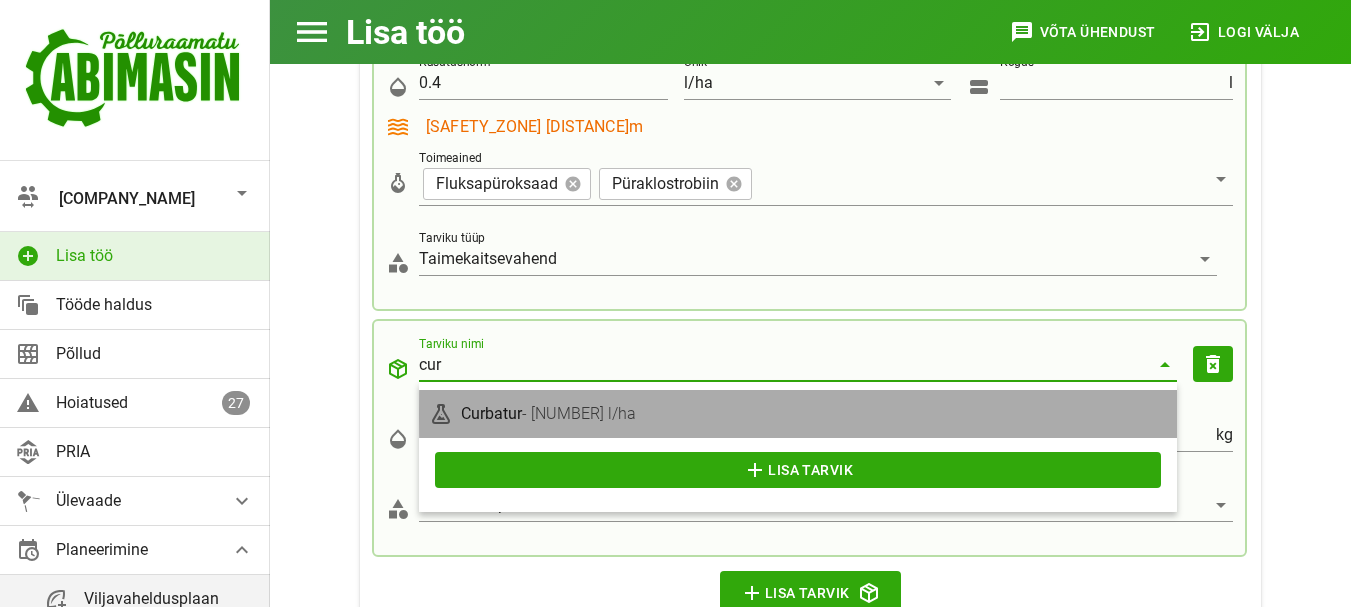 click on "- [NUMBER] l/ha" at bounding box center [579, 413] 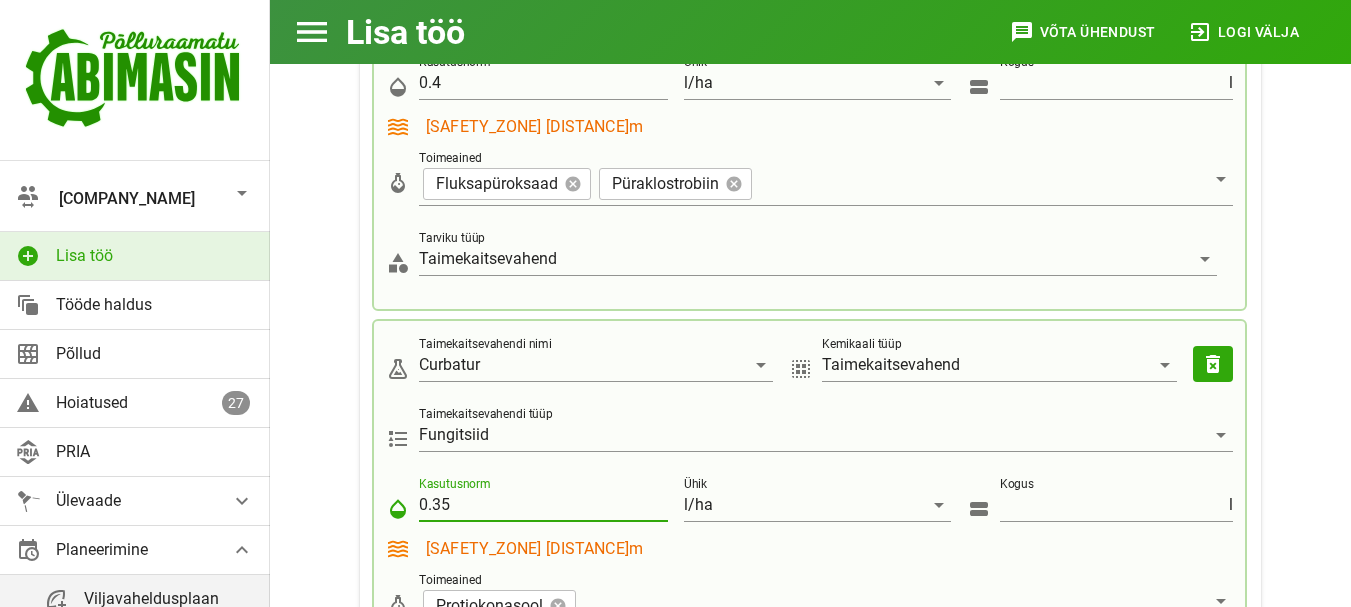 click on "0.35" at bounding box center (543, 505) 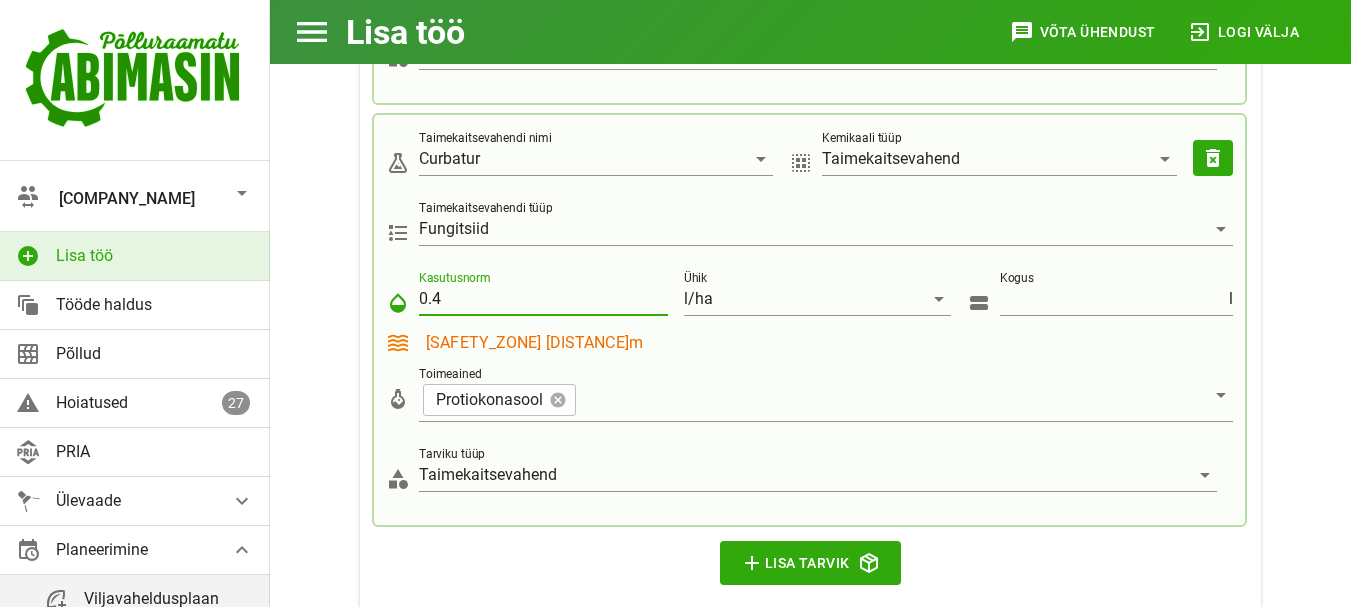 scroll, scrollTop: 1041, scrollLeft: 0, axis: vertical 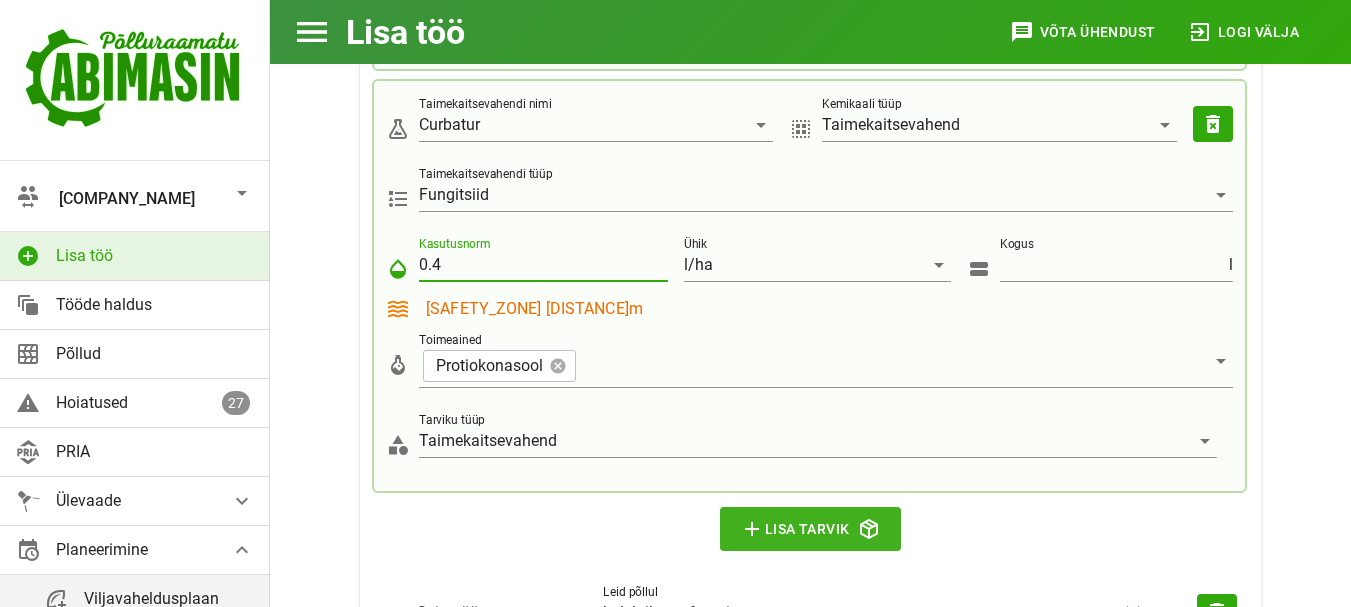 type on "0.4" 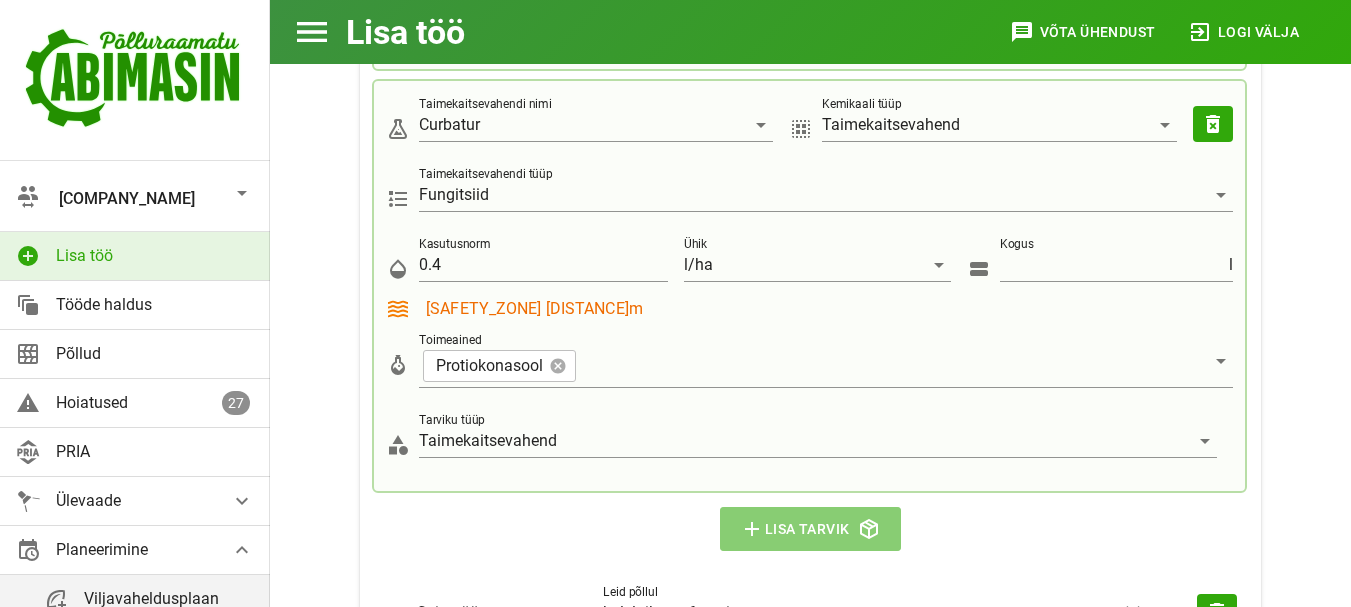 click on "add  Lisa tarvik" at bounding box center (811, 529) 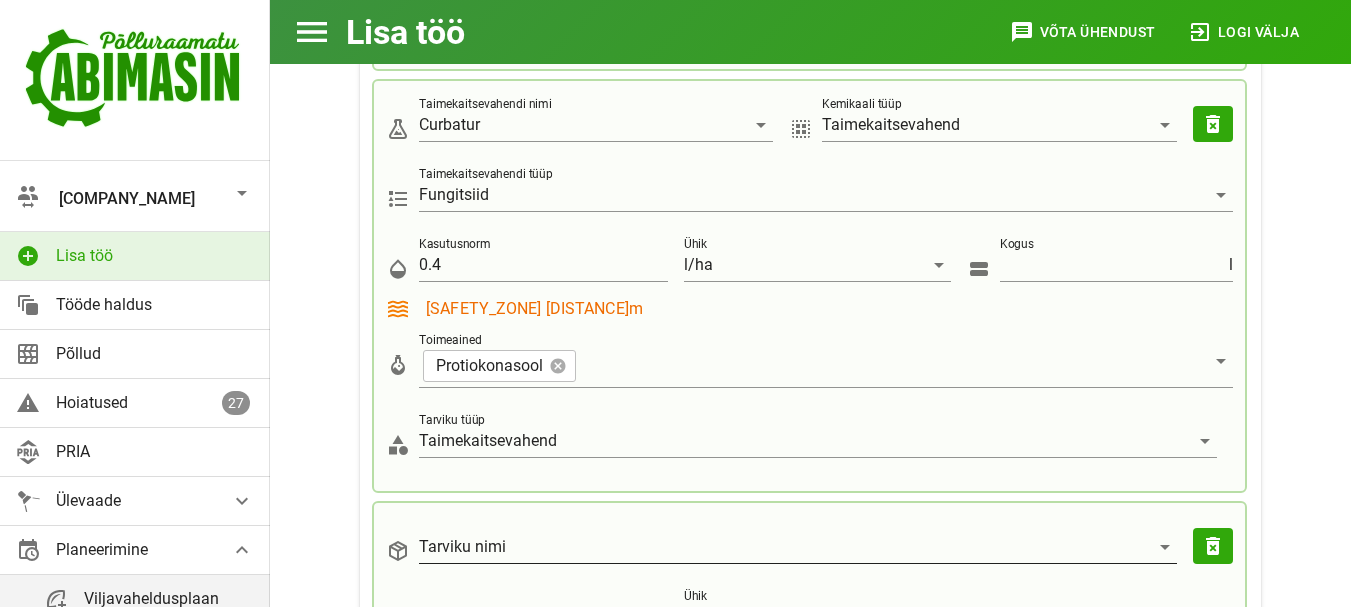 click on "Tarviku nimi" at bounding box center (784, 547) 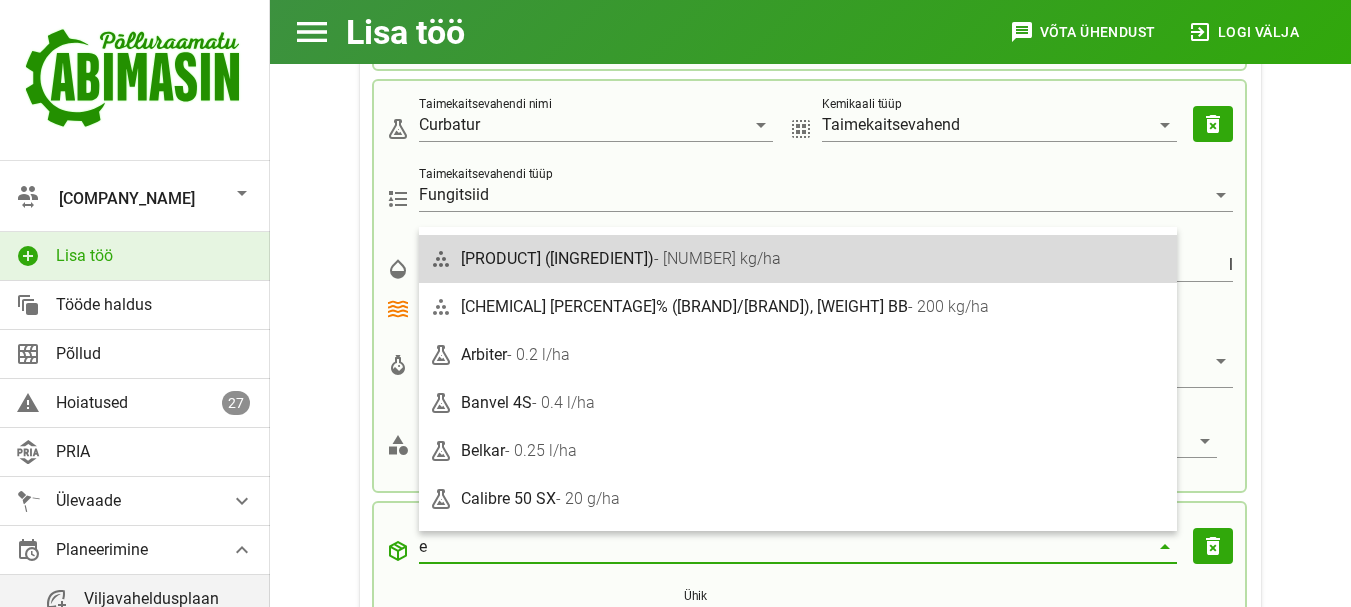 click on "[PRODUCT] ([INGREDIENT]) ([RATE]/ha)" at bounding box center [814, 258] 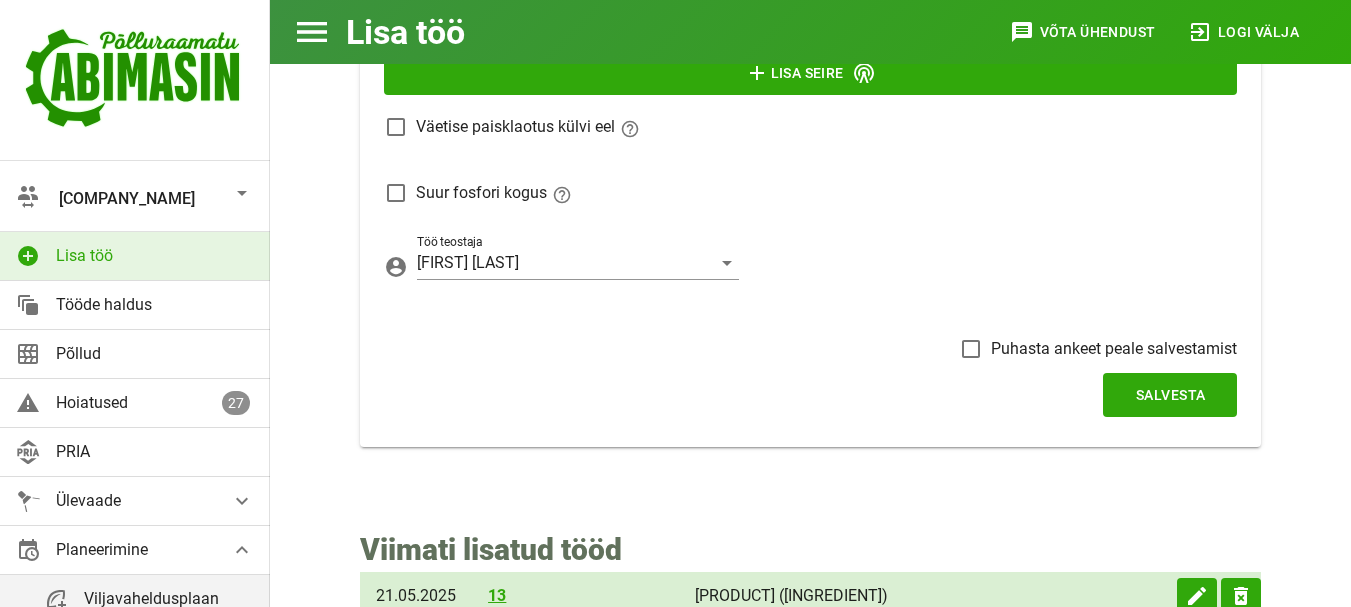 scroll, scrollTop: 2229, scrollLeft: 0, axis: vertical 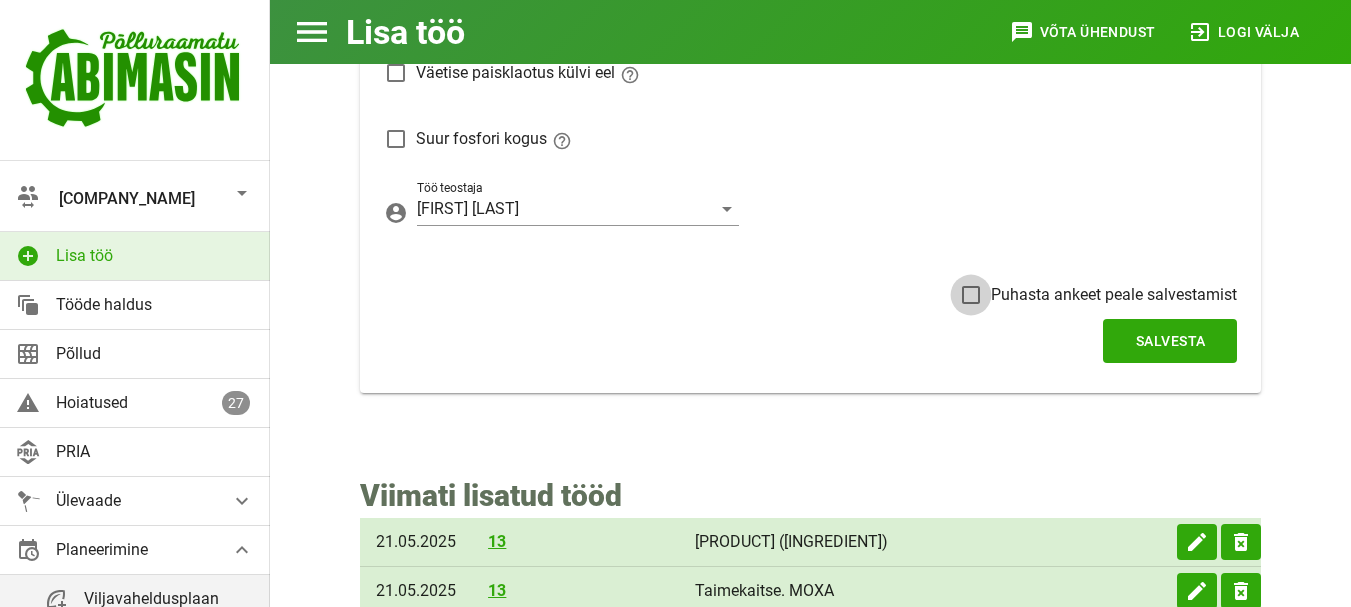 click at bounding box center [971, 295] 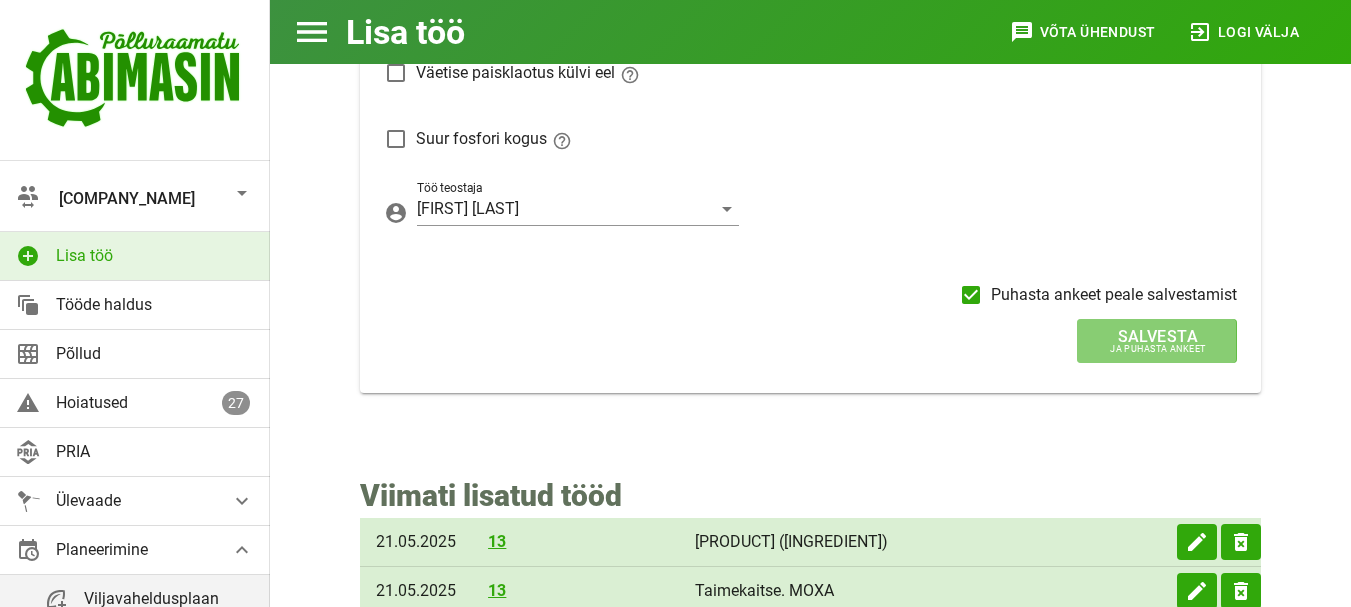 click on "Ja puhasta ankeet" at bounding box center [1157, 349] 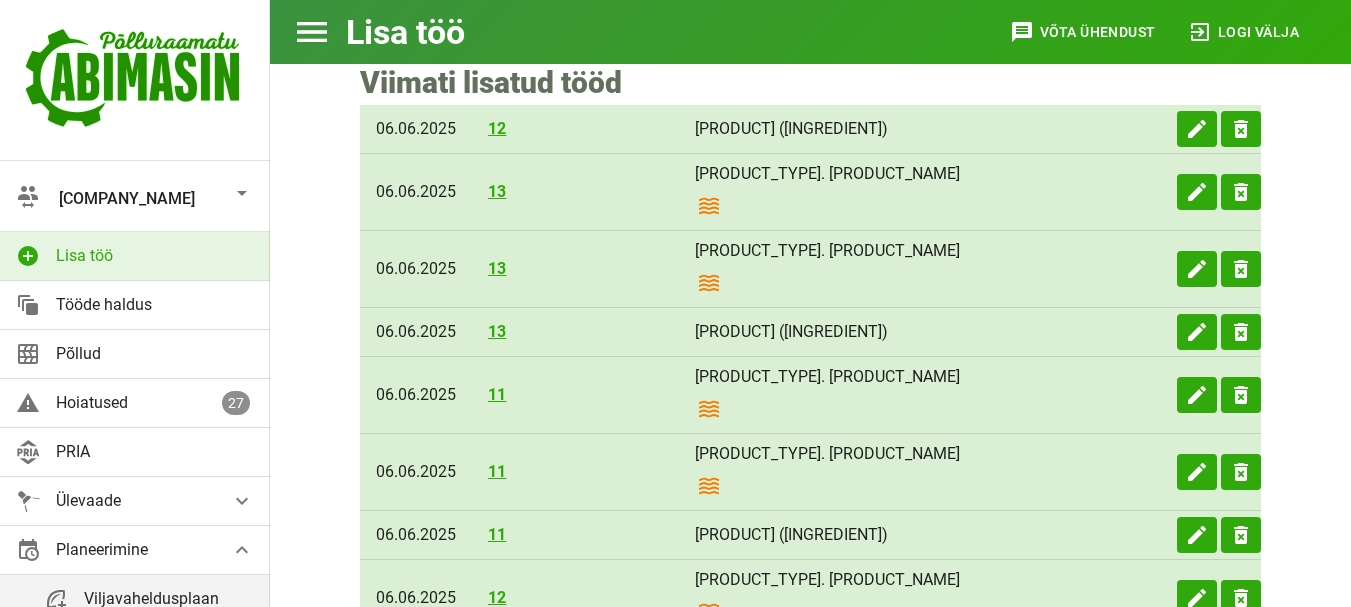 scroll, scrollTop: 866, scrollLeft: 0, axis: vertical 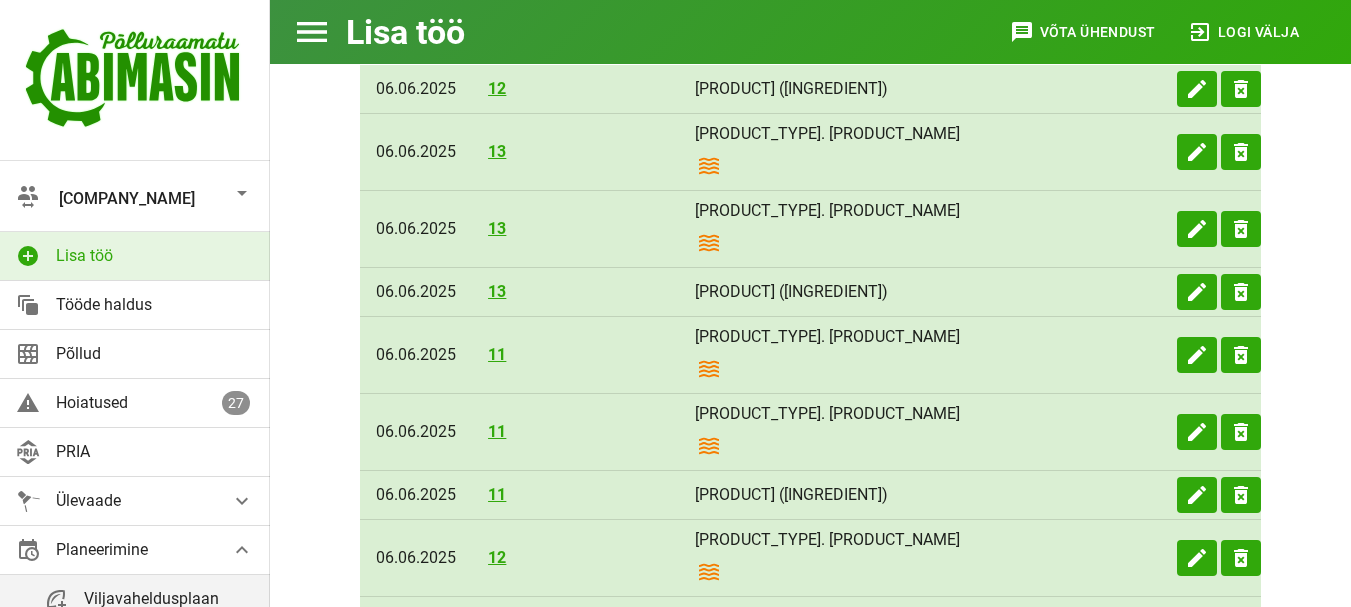 click at bounding box center (242, 193) 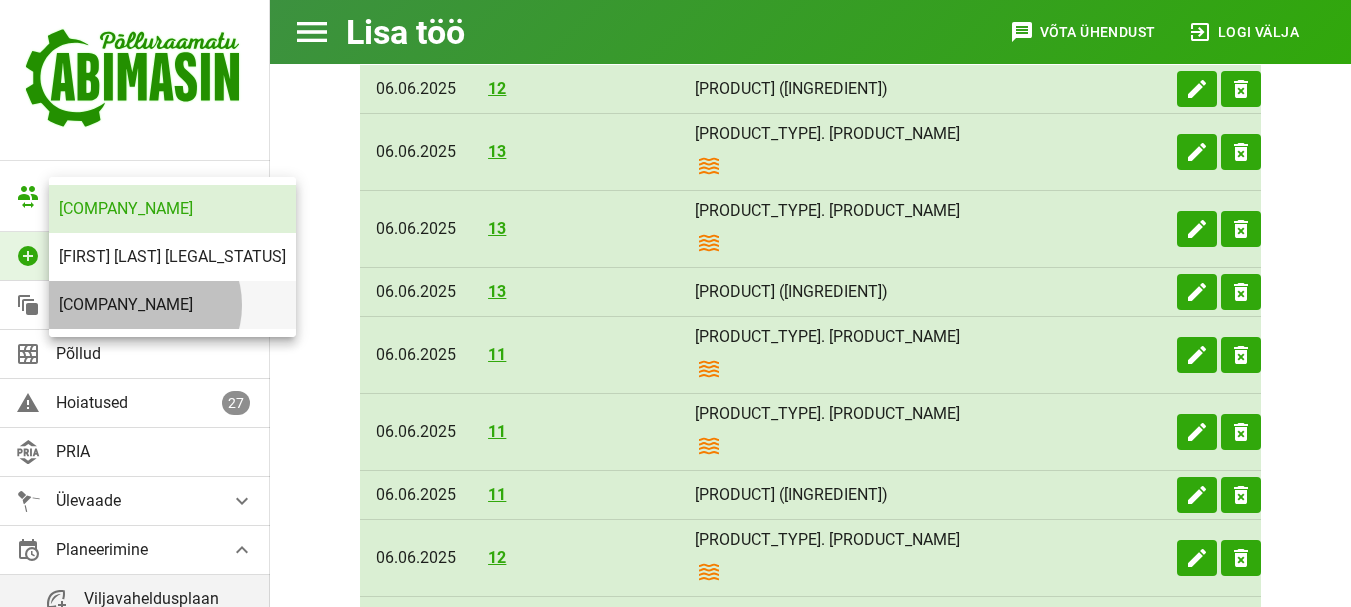click on "[COMPANY_NAME]" at bounding box center (172, 304) 